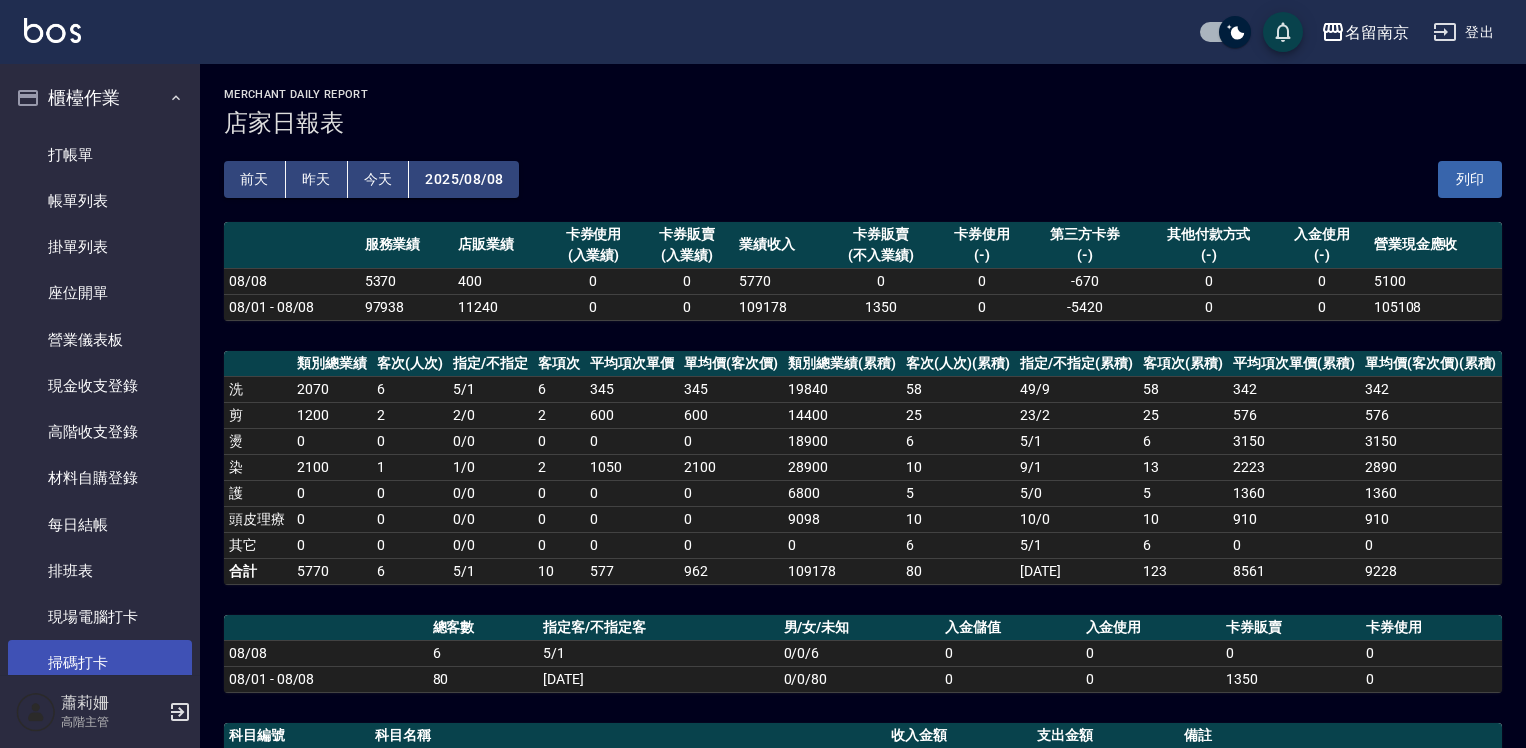 scroll, scrollTop: 0, scrollLeft: 0, axis: both 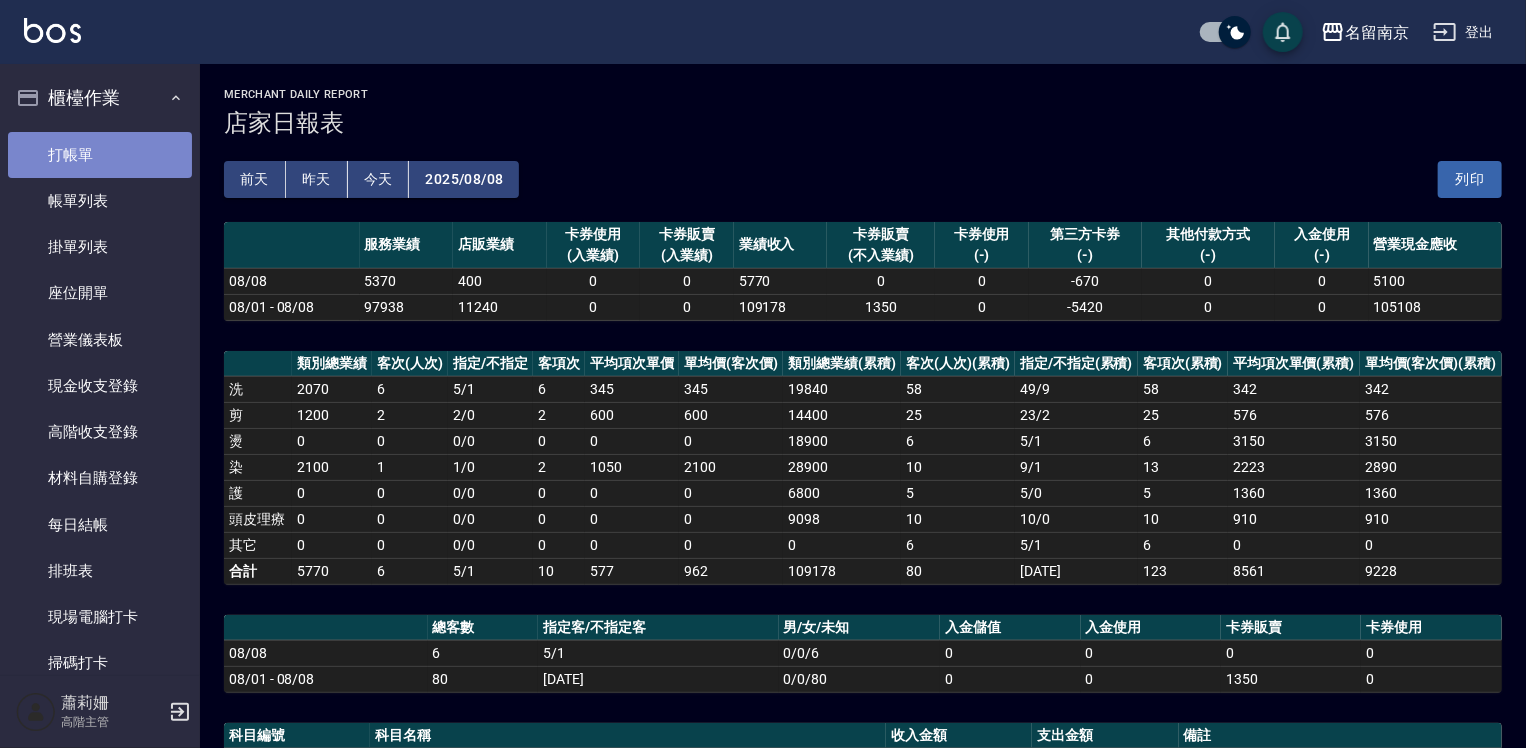 click on "打帳單" at bounding box center (100, 155) 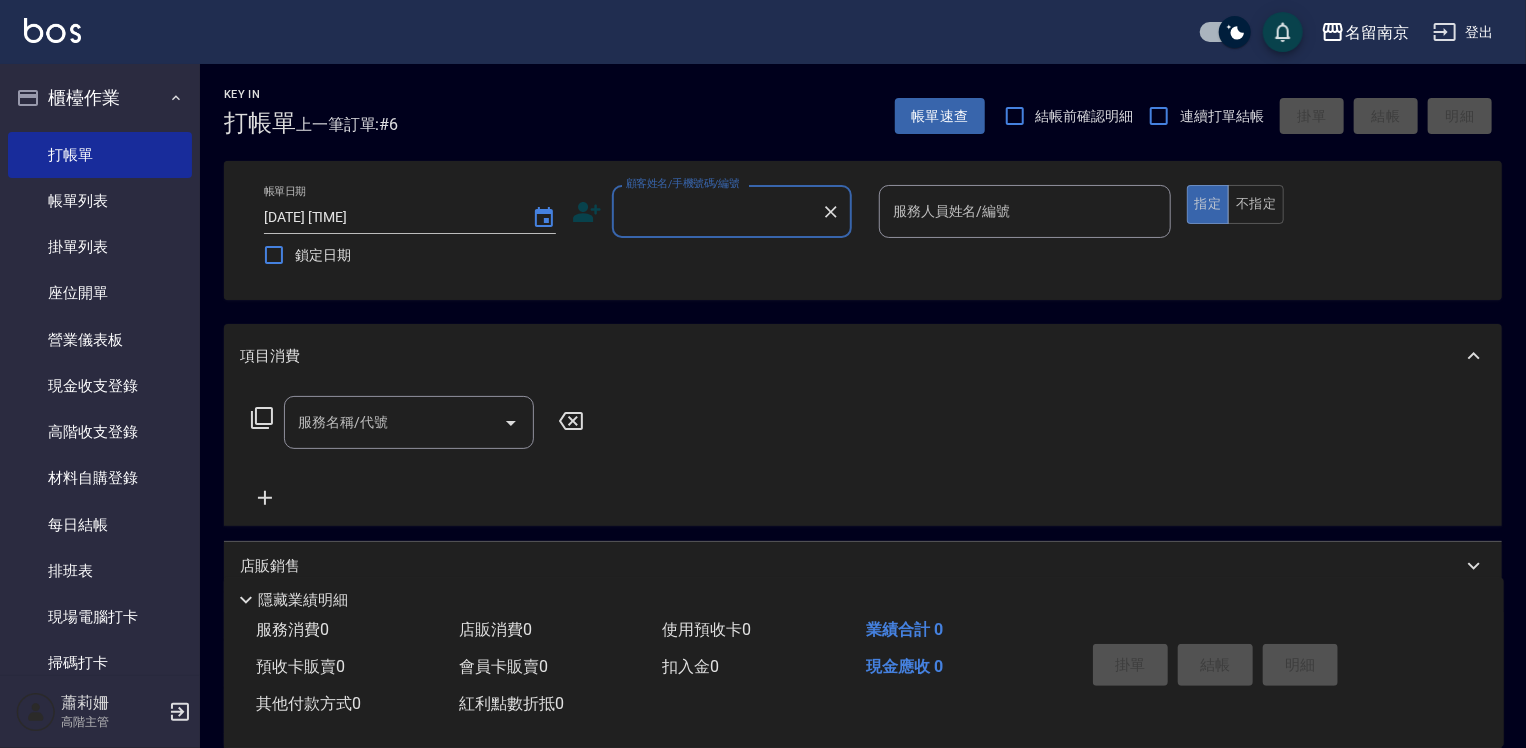 click on "顧客姓名/手機號碼/編號" at bounding box center [717, 211] 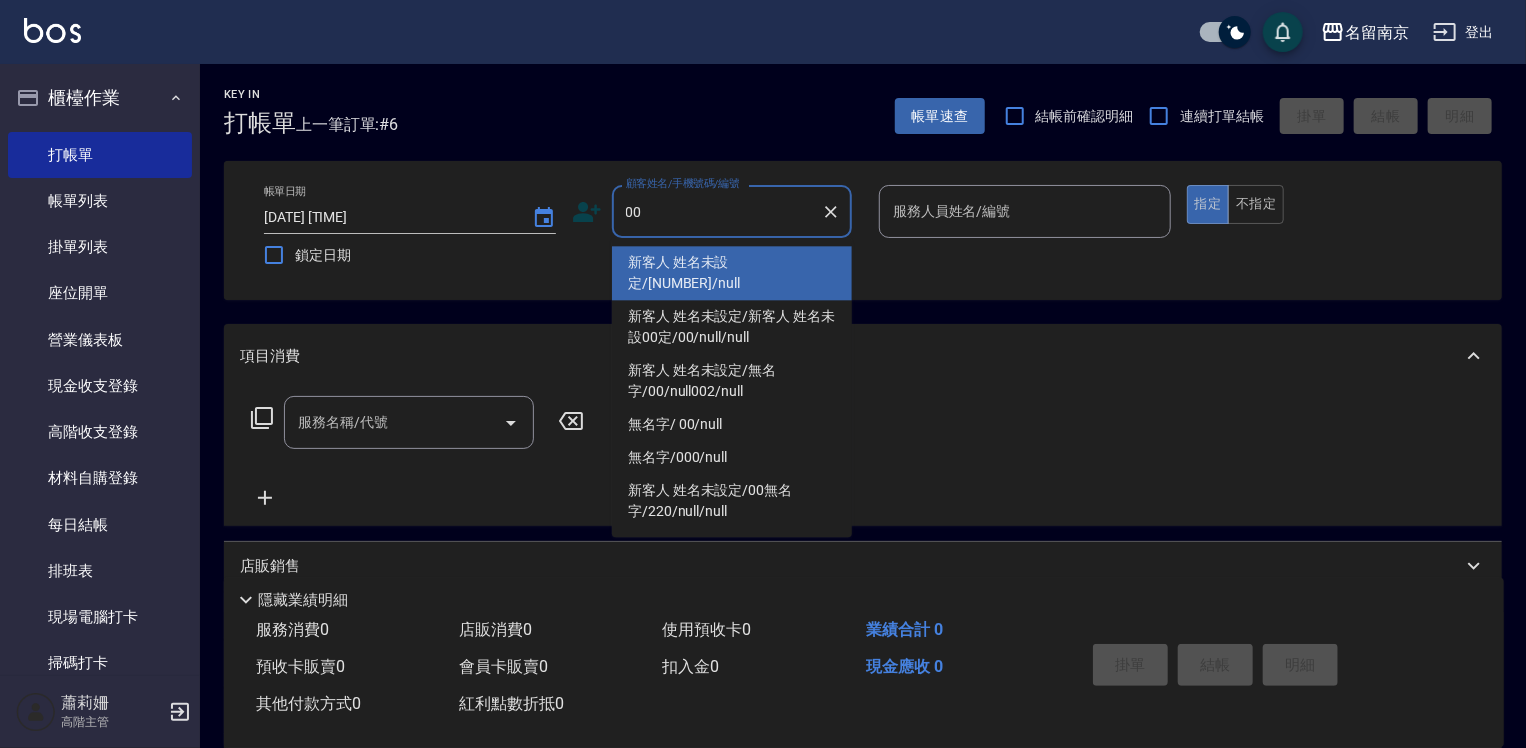 type on "新客人 姓名未設定/[NUMBER]/null" 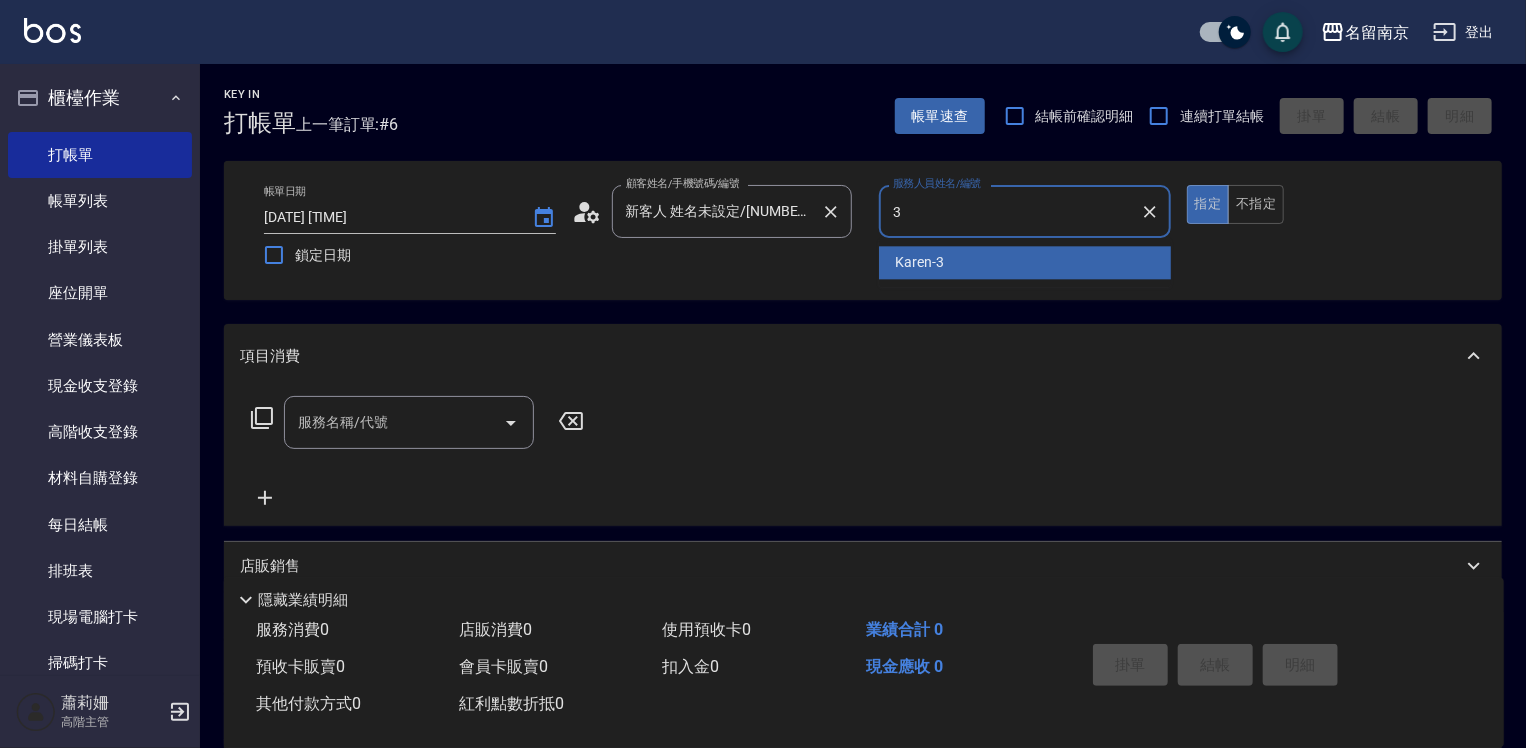 type on "Karen-3" 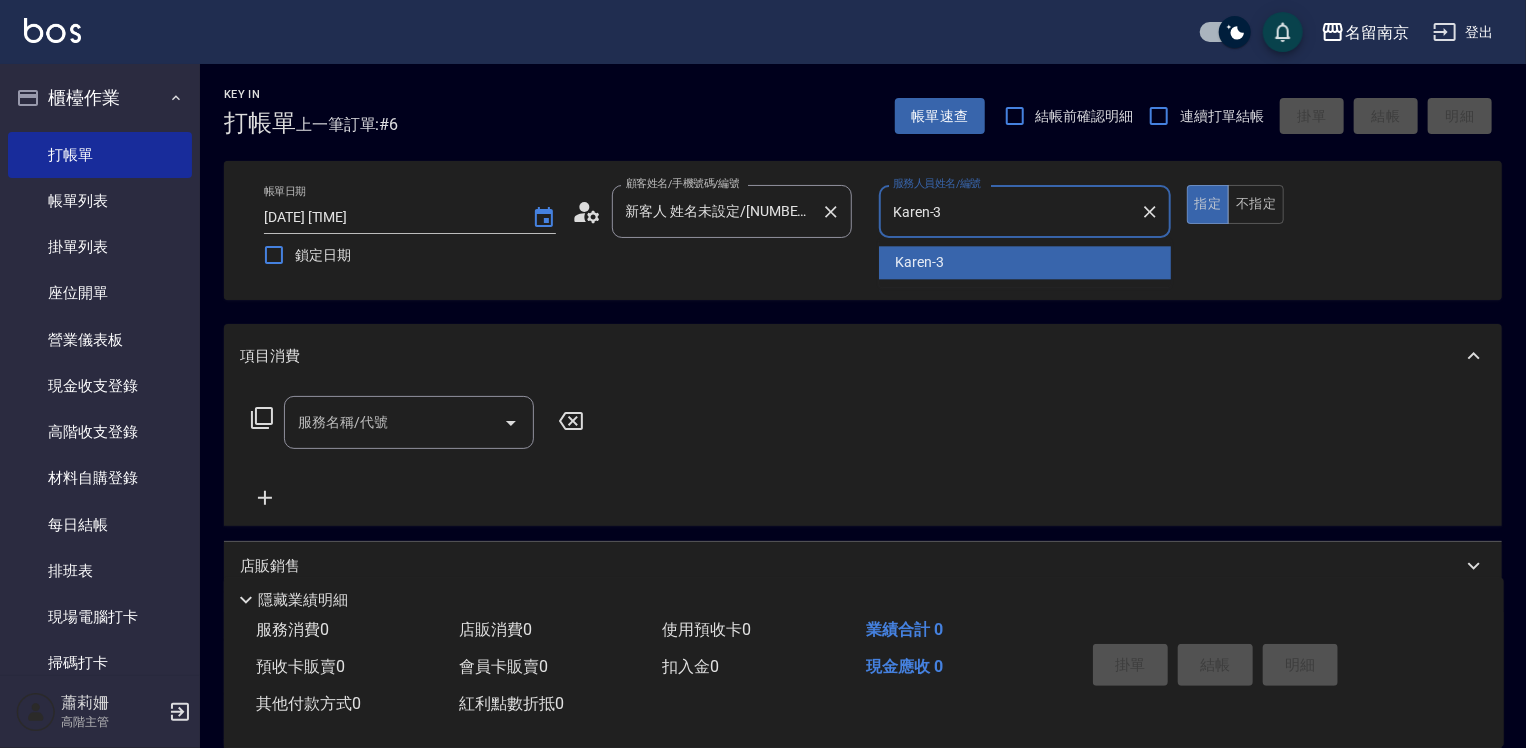 type on "true" 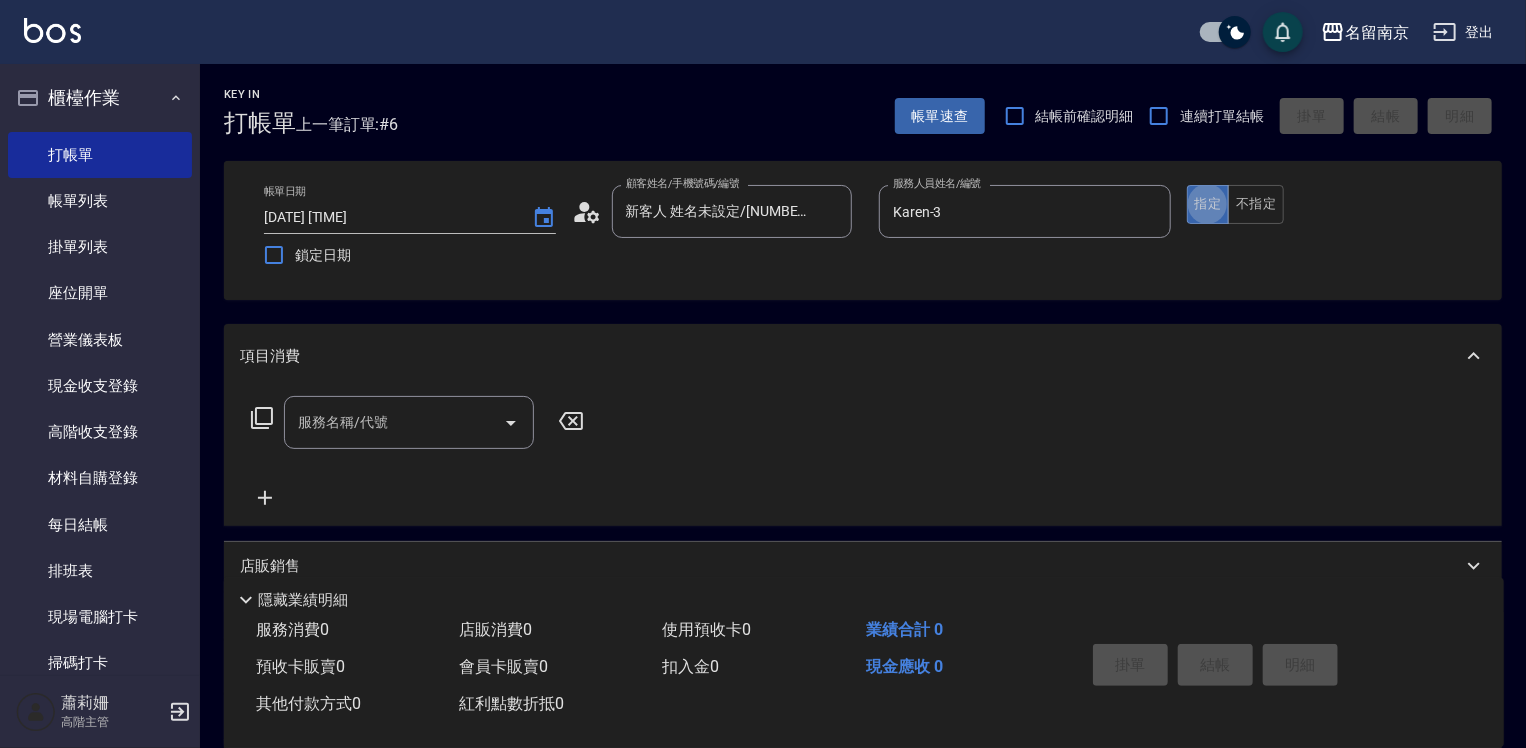 click on "服務名稱/代號" at bounding box center (394, 422) 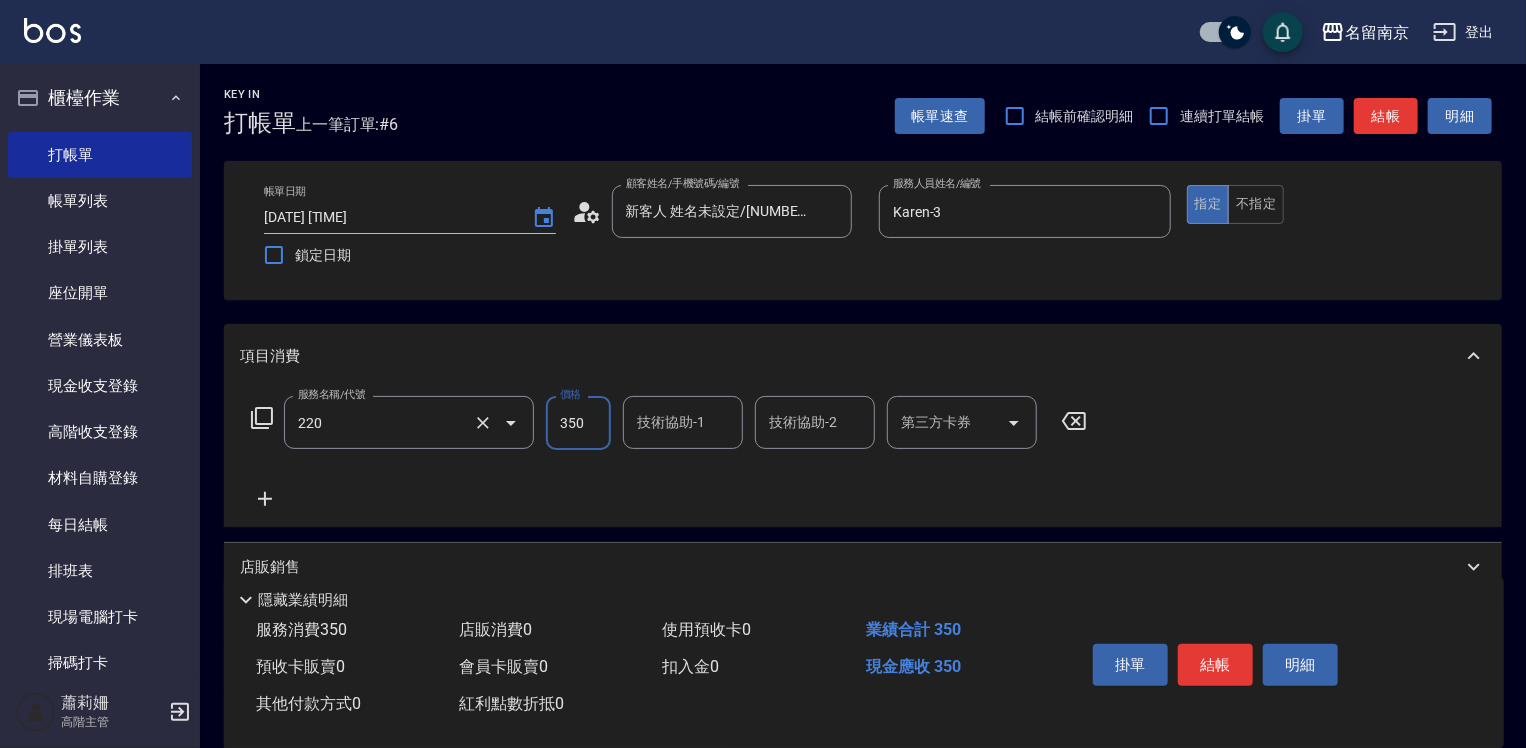 type on "洗髮(220)" 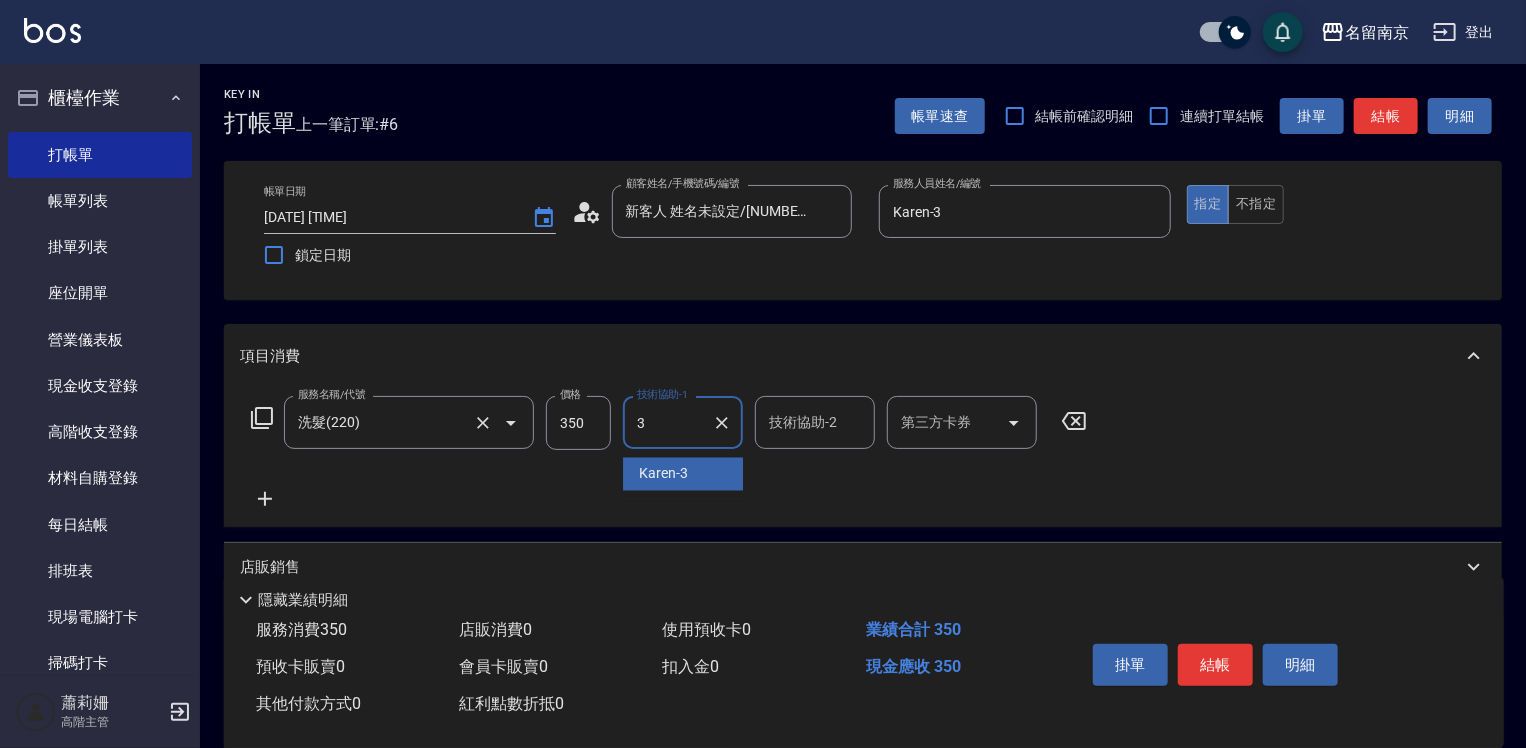 type on "Karen-3" 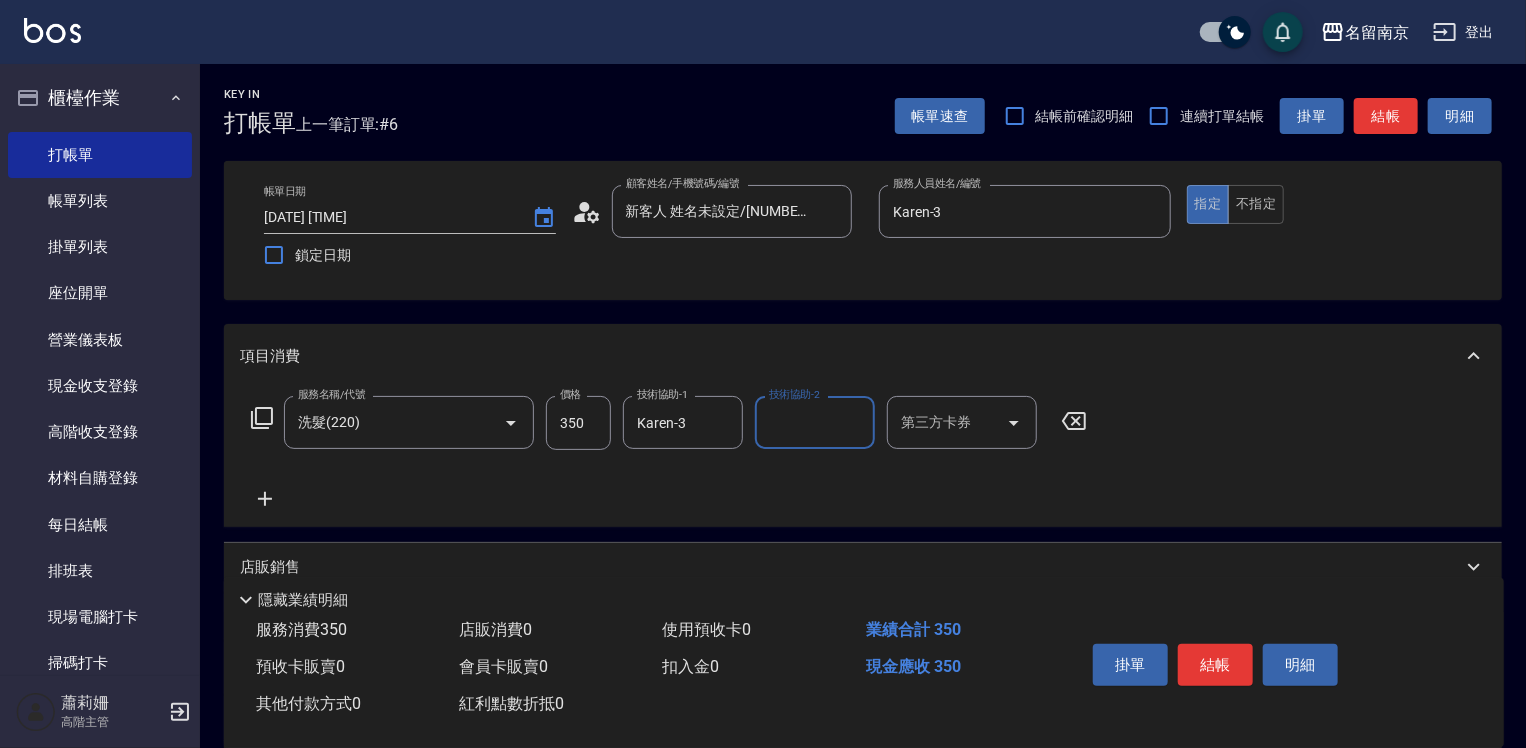 click 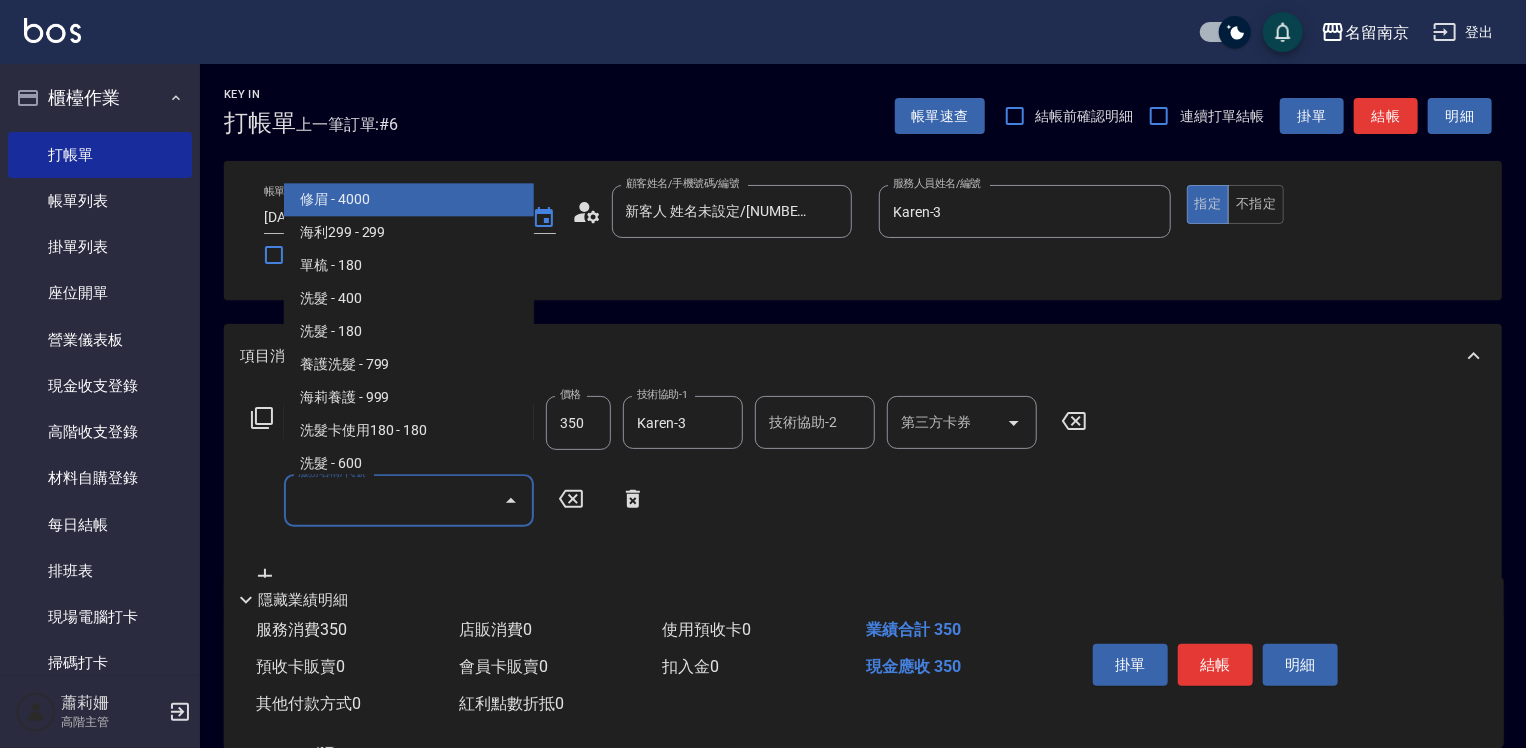 click on "服務名稱/代號" at bounding box center (394, 500) 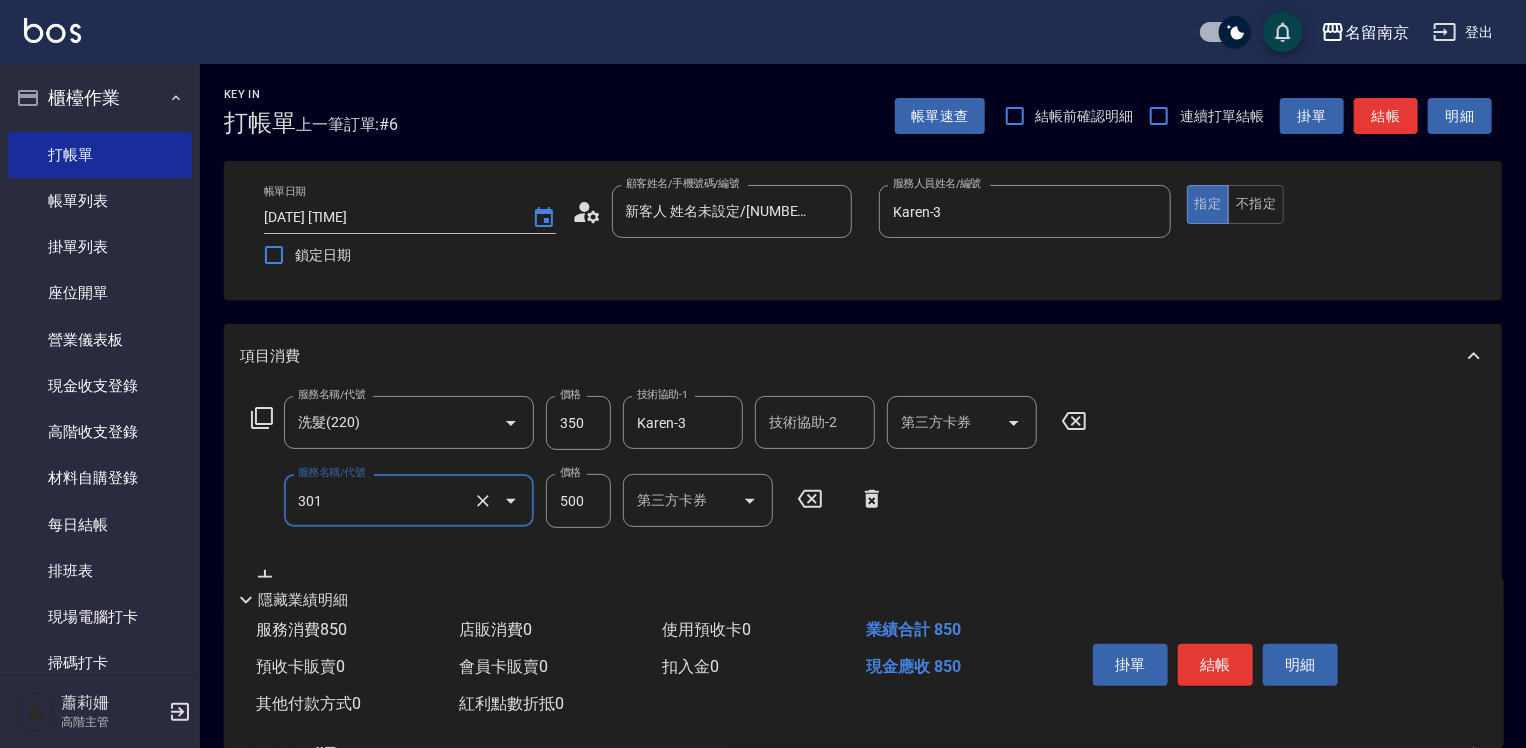 type on "剪髮(301)" 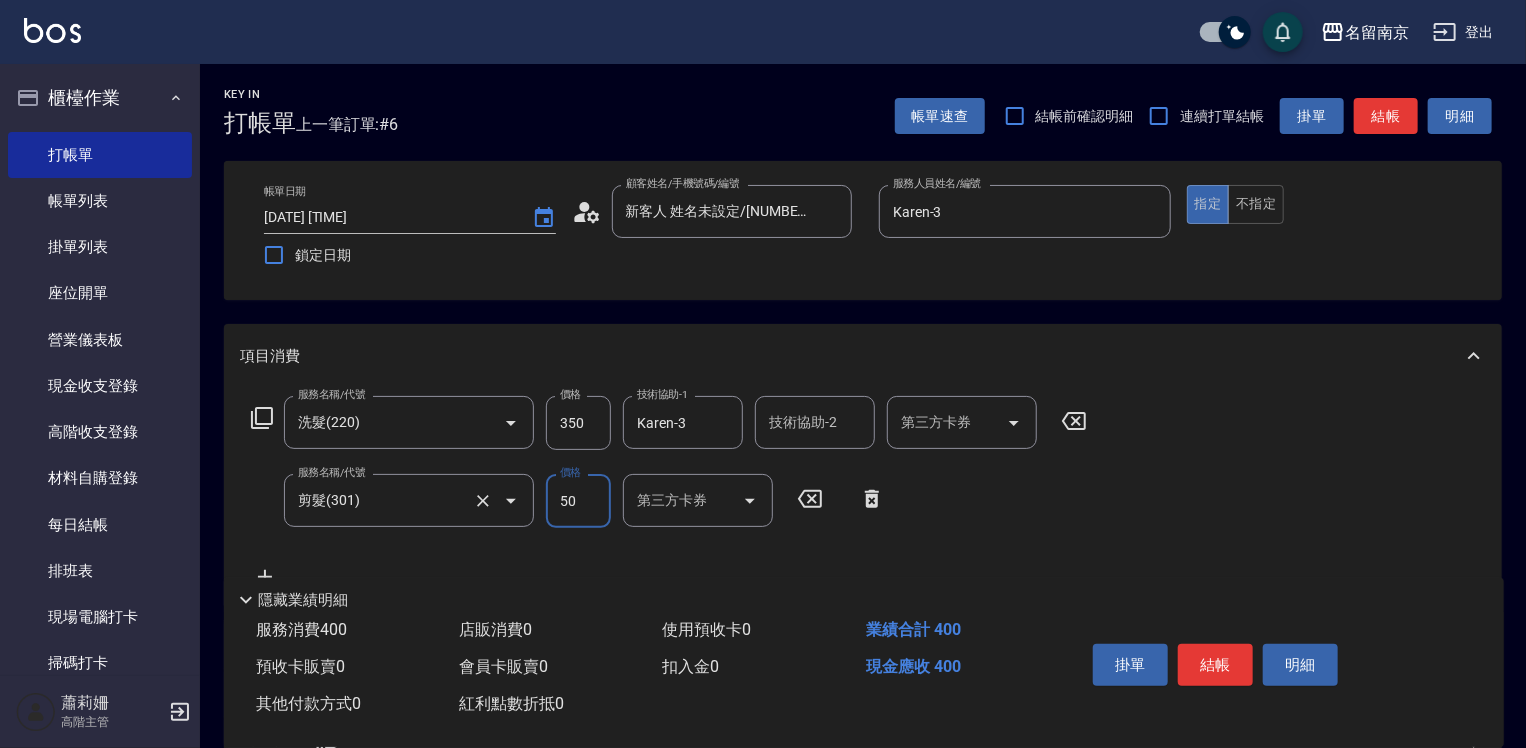 type on "500" 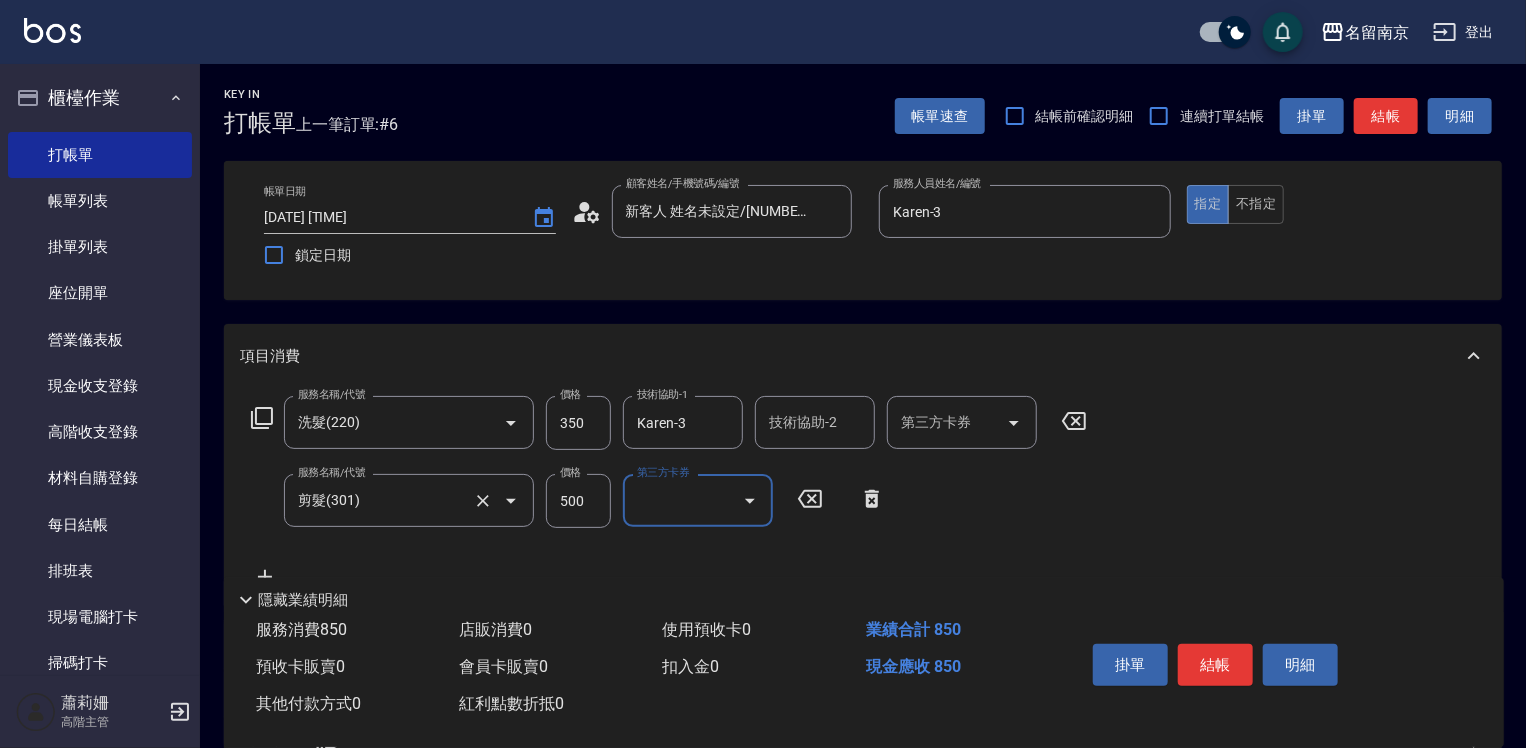 scroll, scrollTop: 200, scrollLeft: 0, axis: vertical 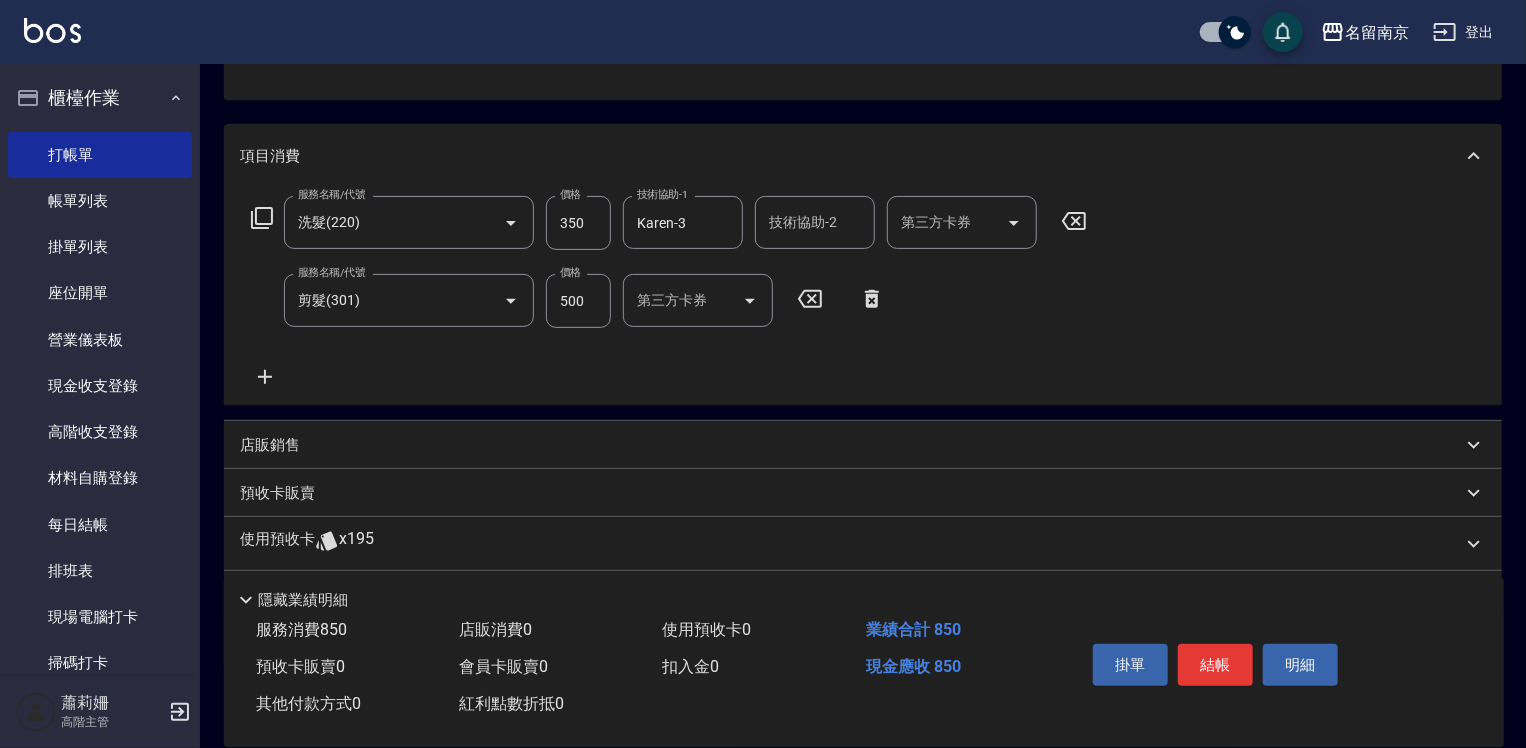 click 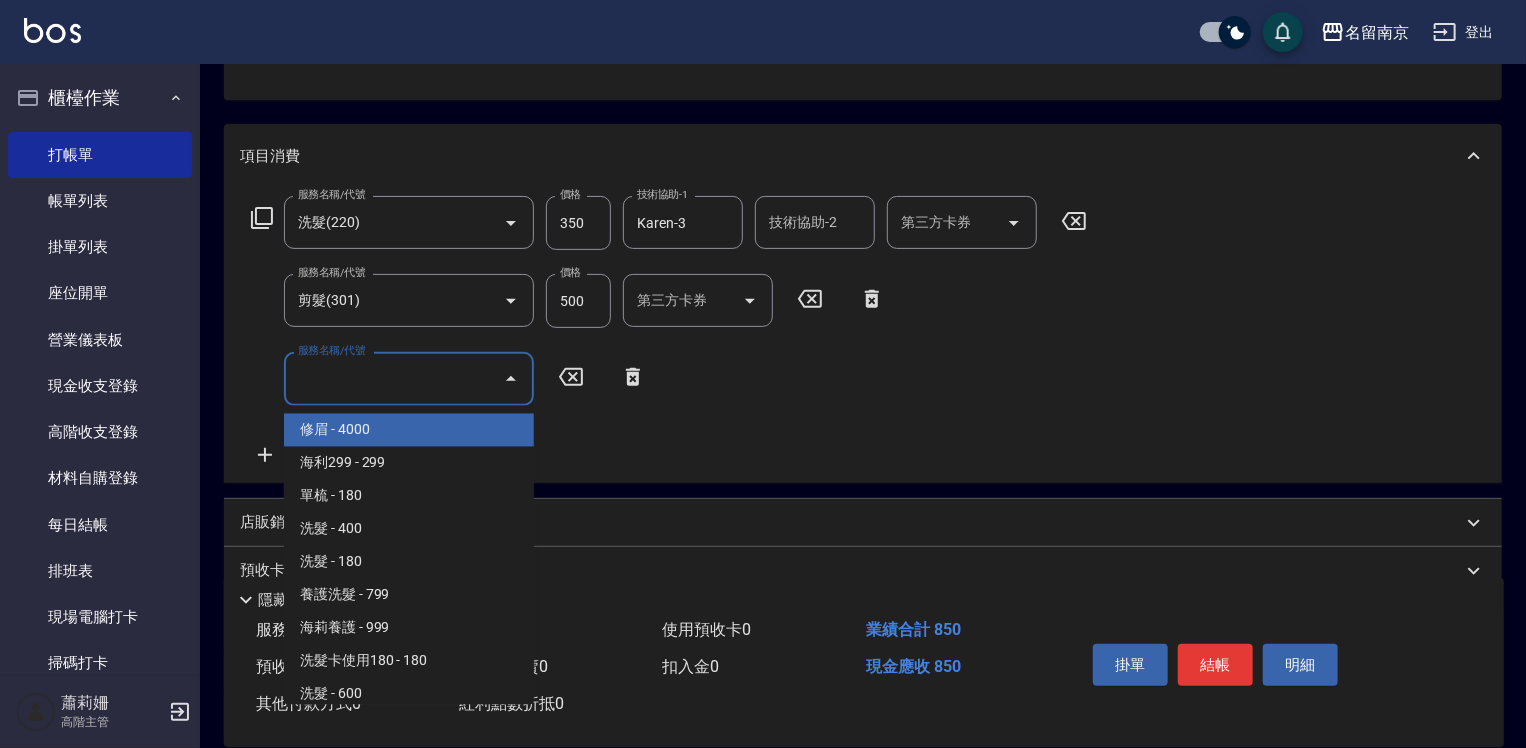 click on "服務名稱/代號" at bounding box center [394, 378] 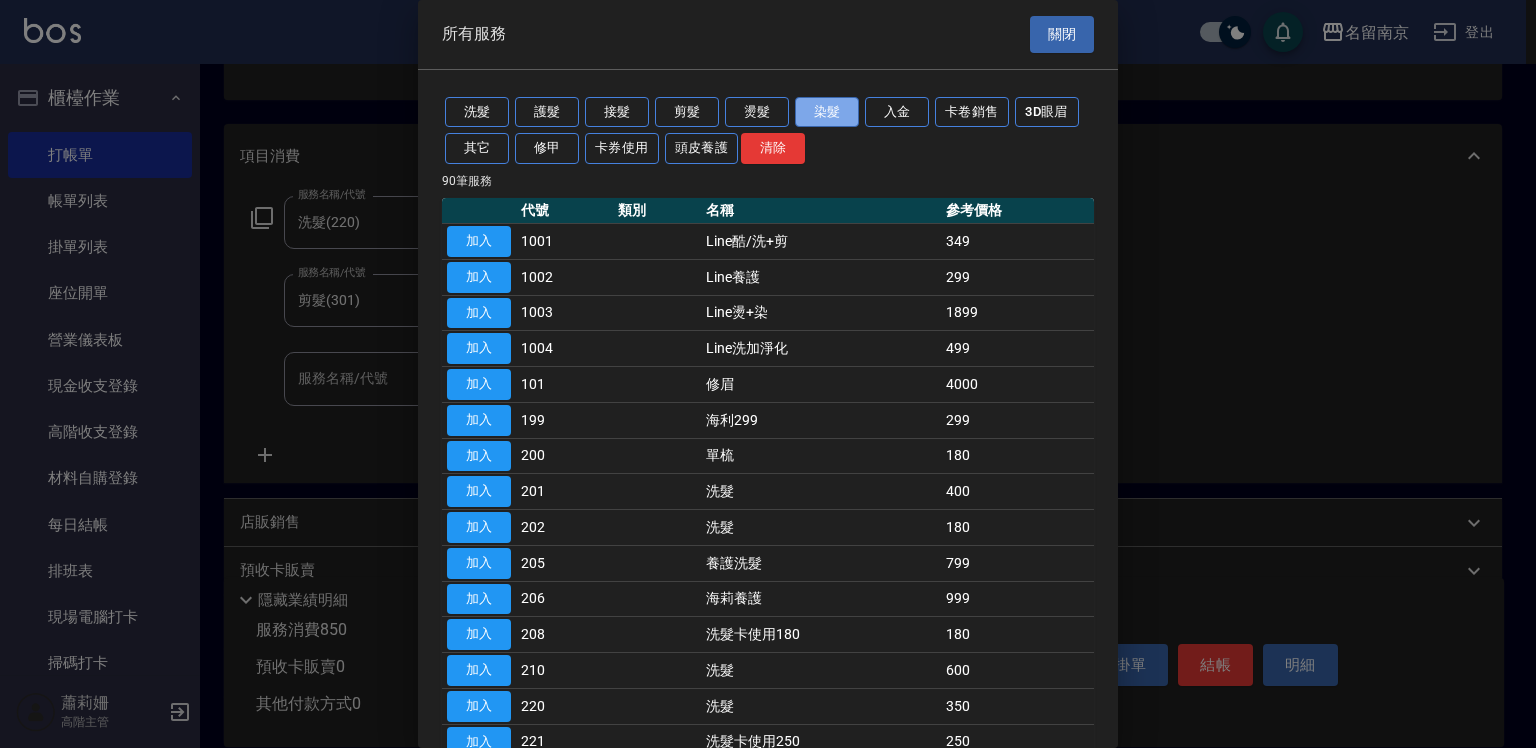 click on "染髮" at bounding box center (827, 112) 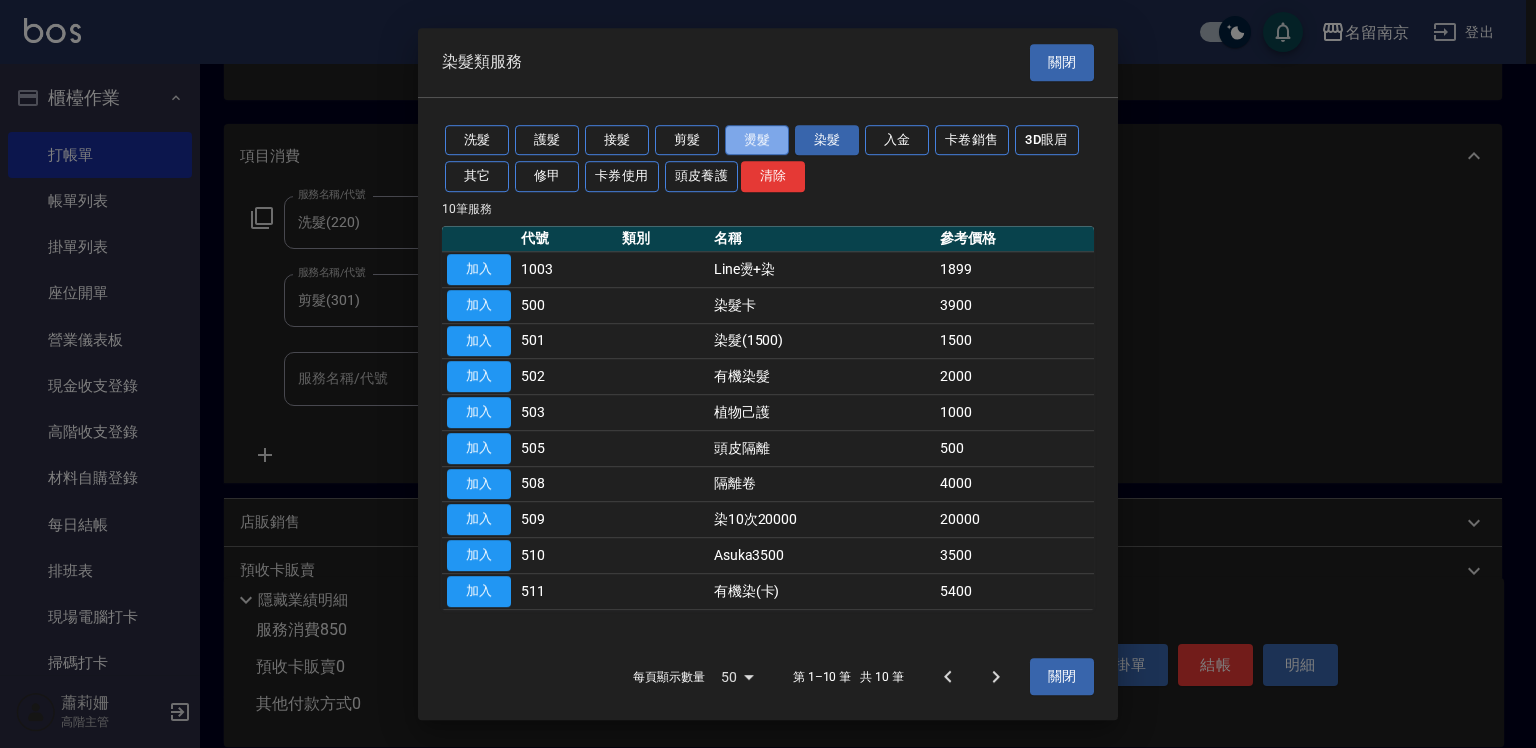 click on "燙髮" at bounding box center [757, 140] 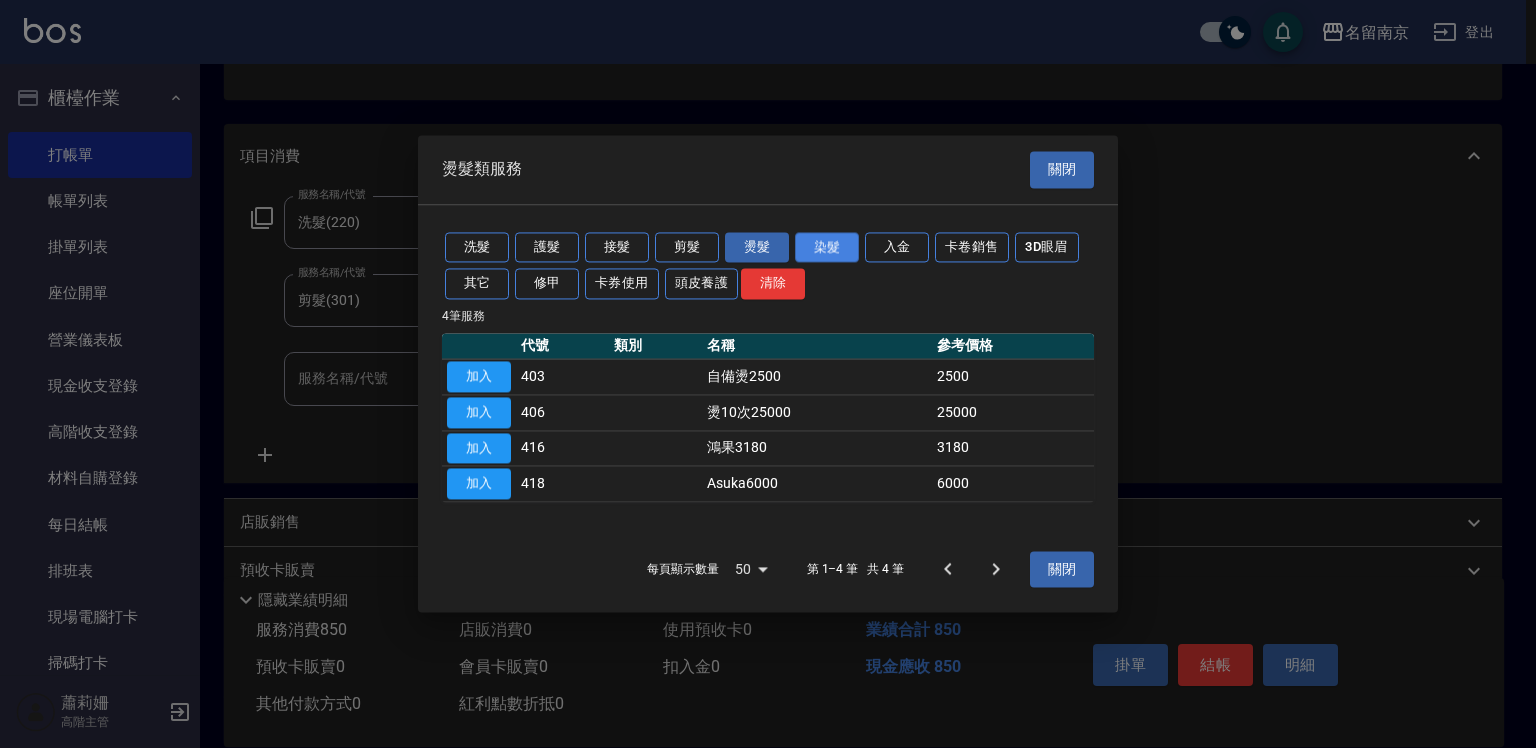 click on "染髮" at bounding box center (827, 247) 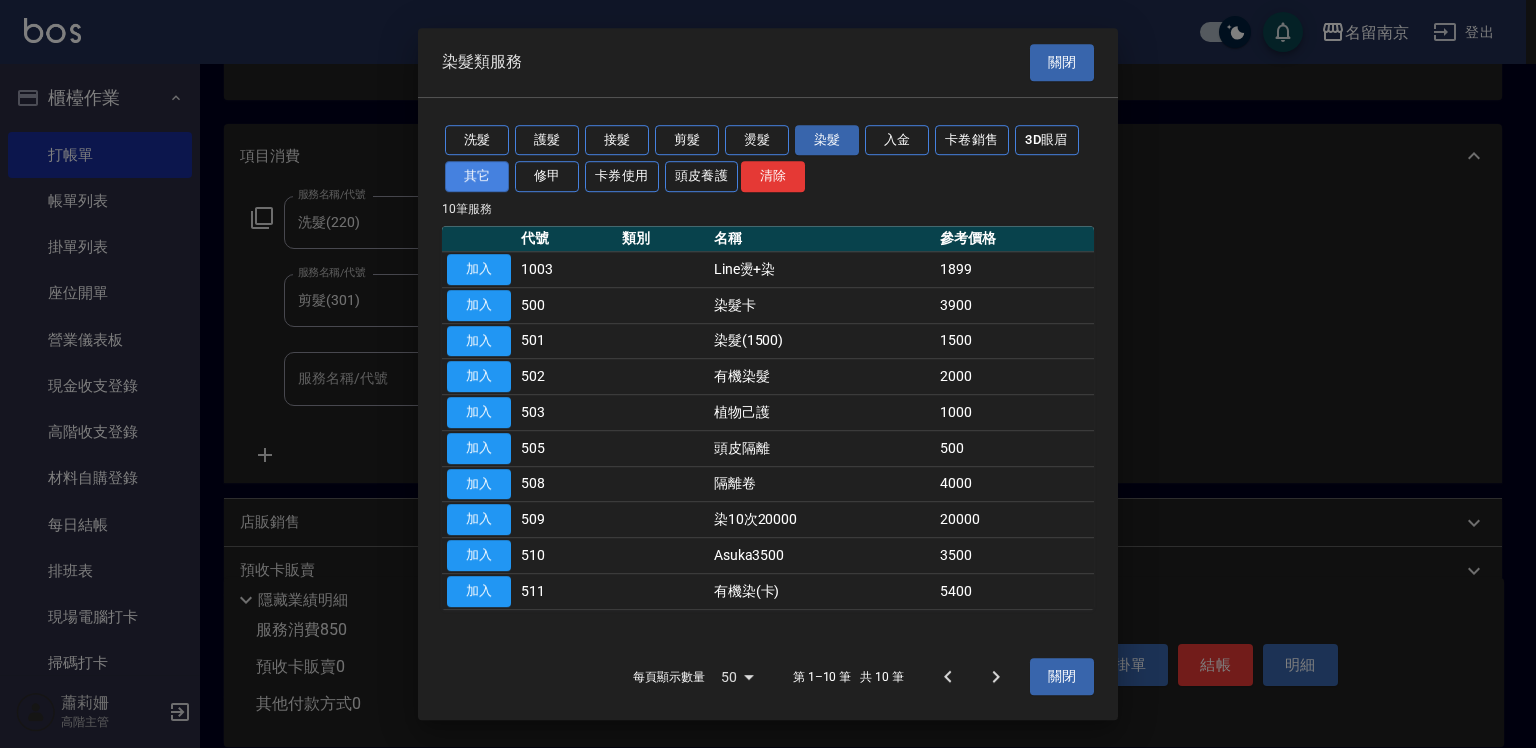 click on "其它" at bounding box center (477, 176) 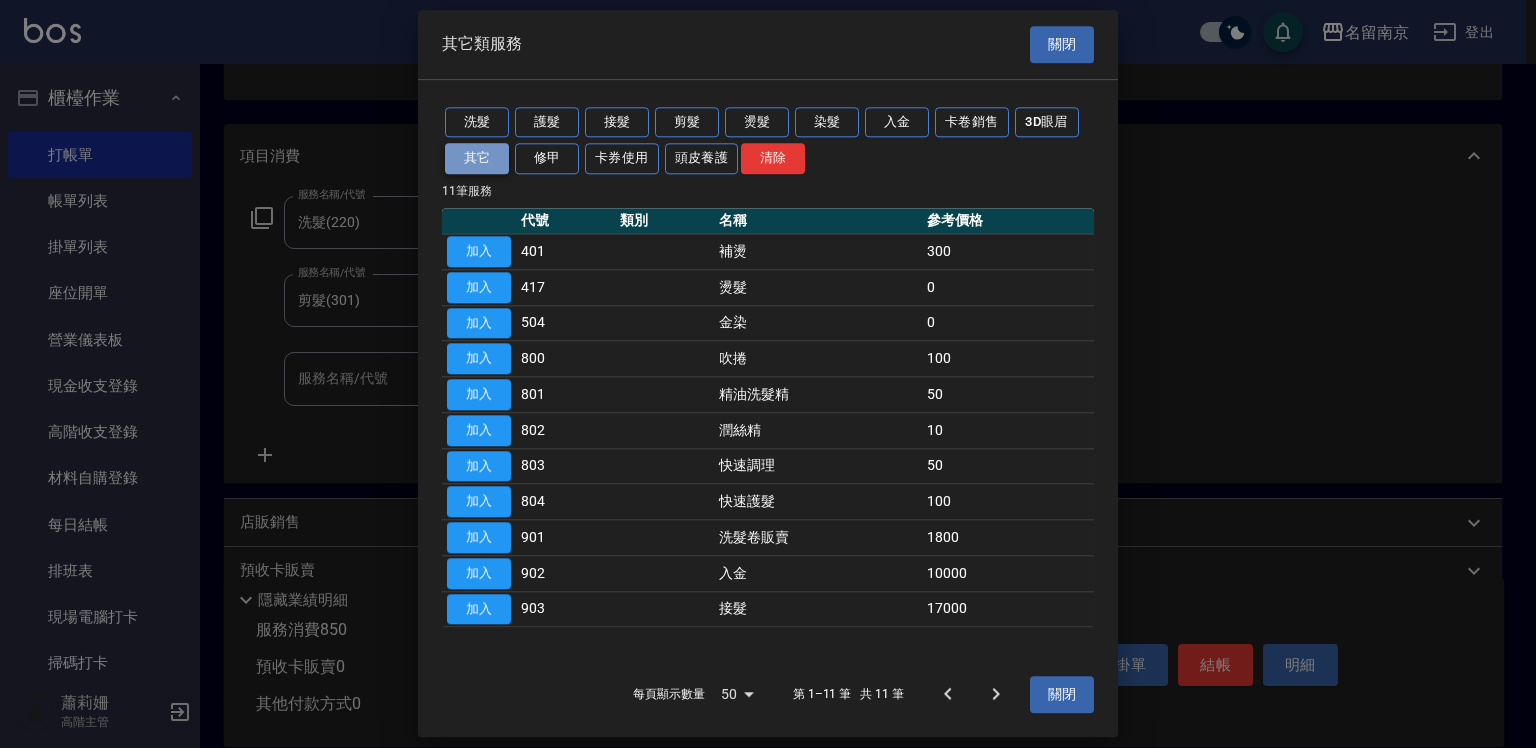 click on "其它" at bounding box center [477, 159] 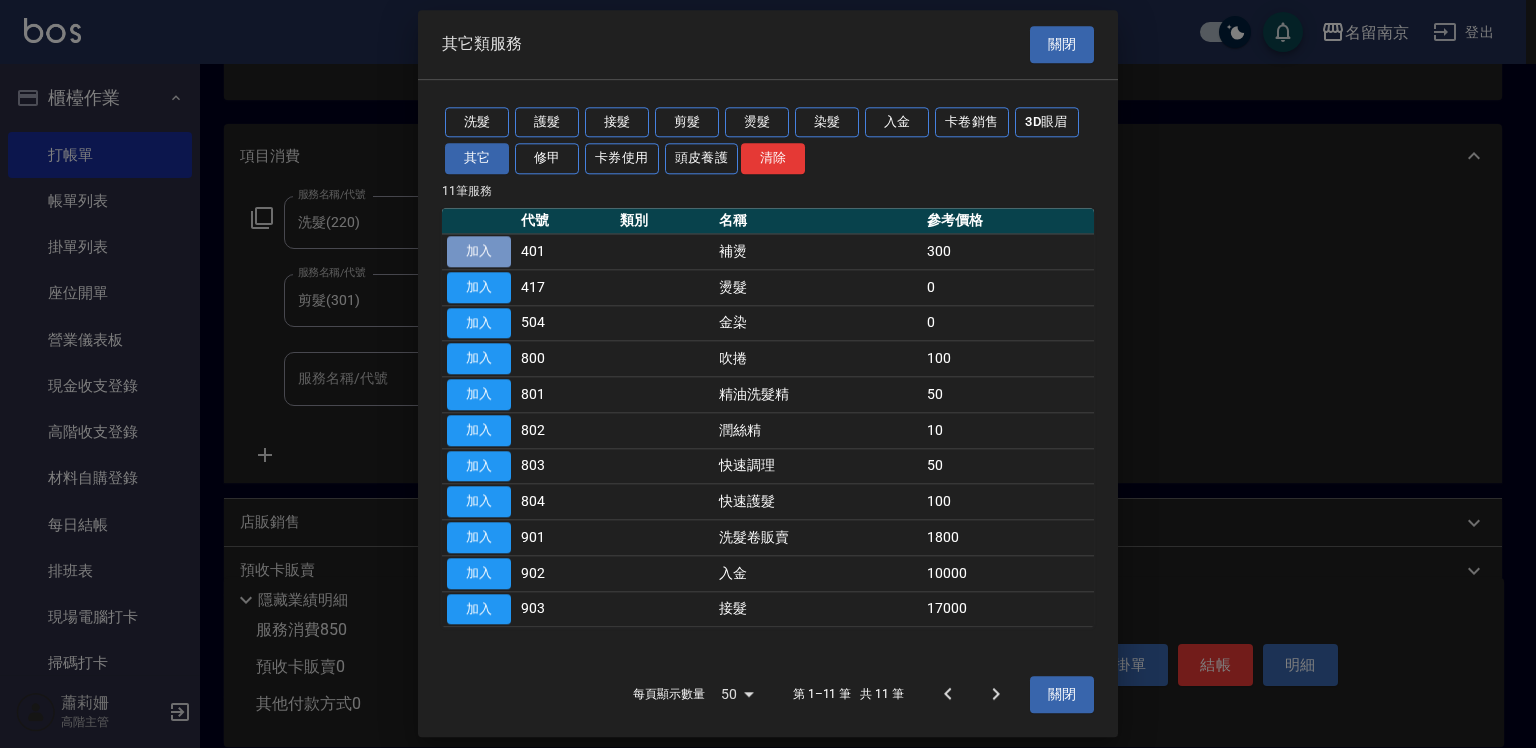 drag, startPoint x: 468, startPoint y: 250, endPoint x: 748, endPoint y: 288, distance: 282.5668 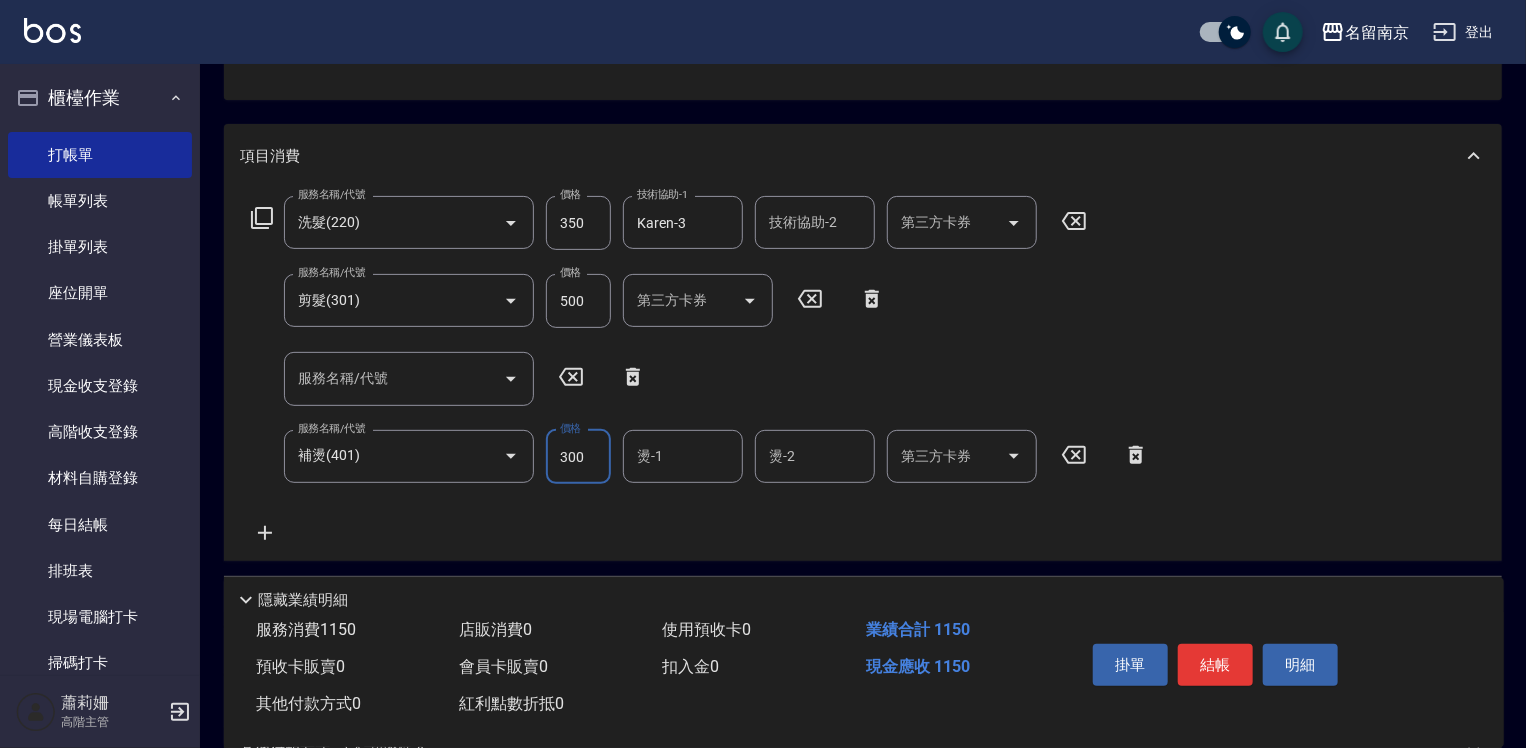 click on "300" at bounding box center [578, 457] 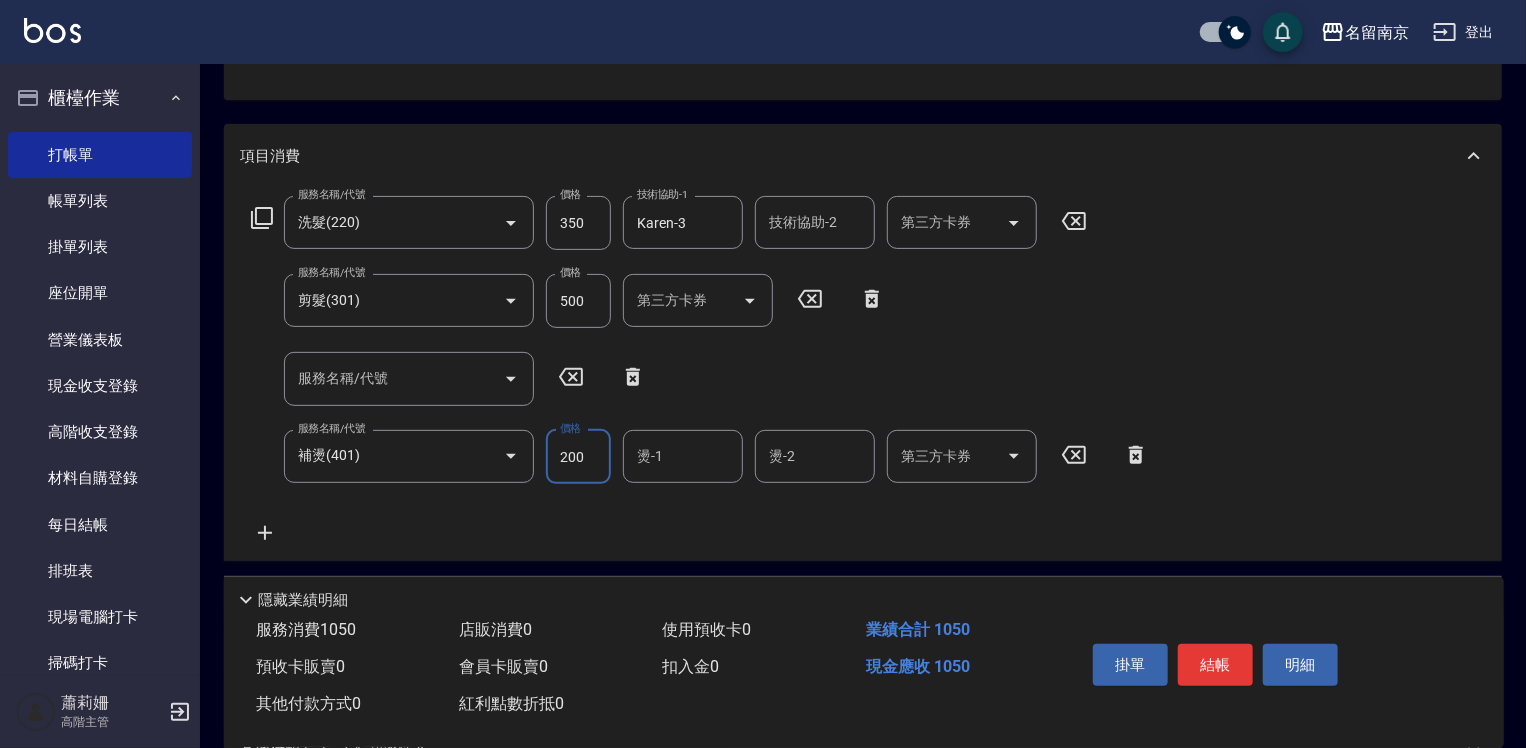 type on "200" 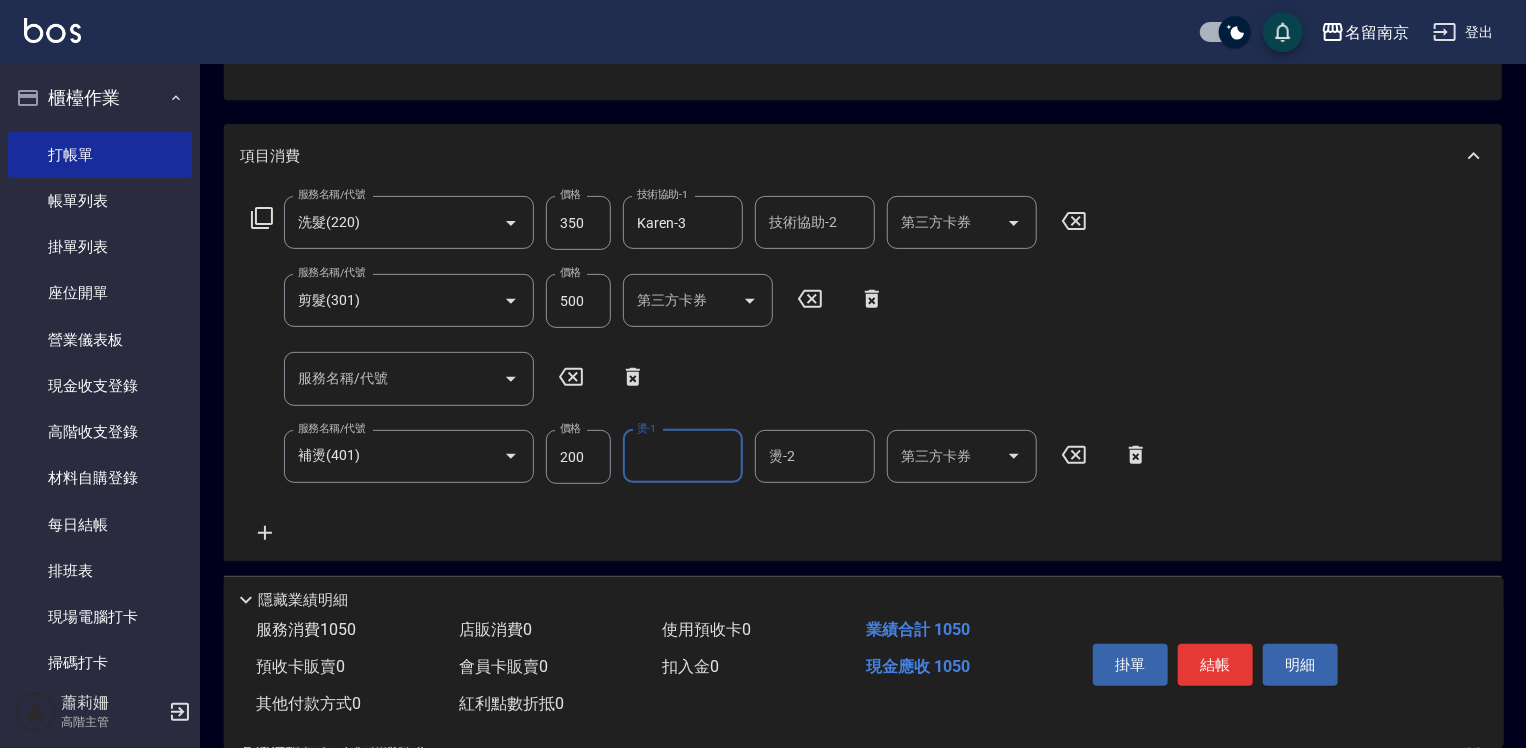 drag, startPoint x: 691, startPoint y: 456, endPoint x: 741, endPoint y: 436, distance: 53.851646 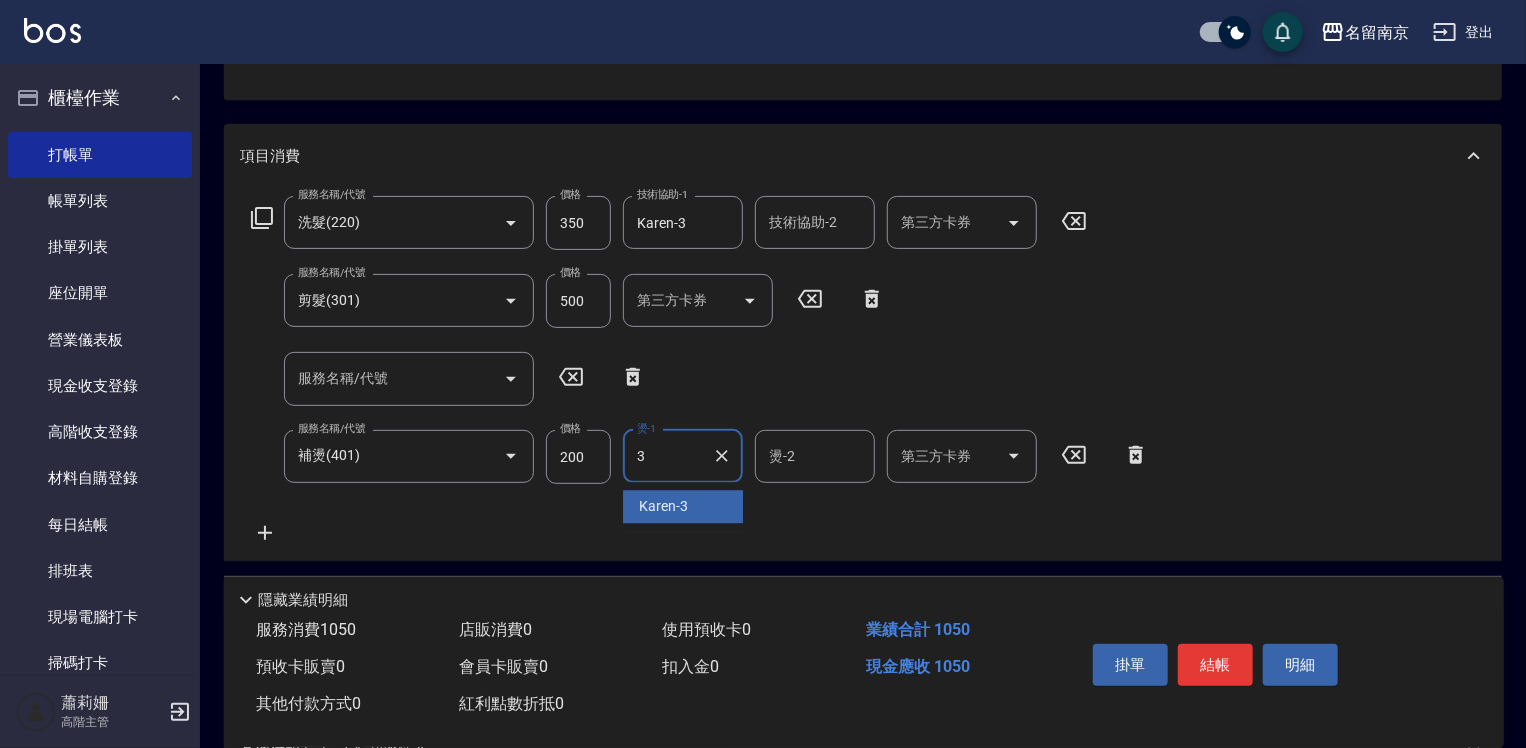 type on "Karen-3" 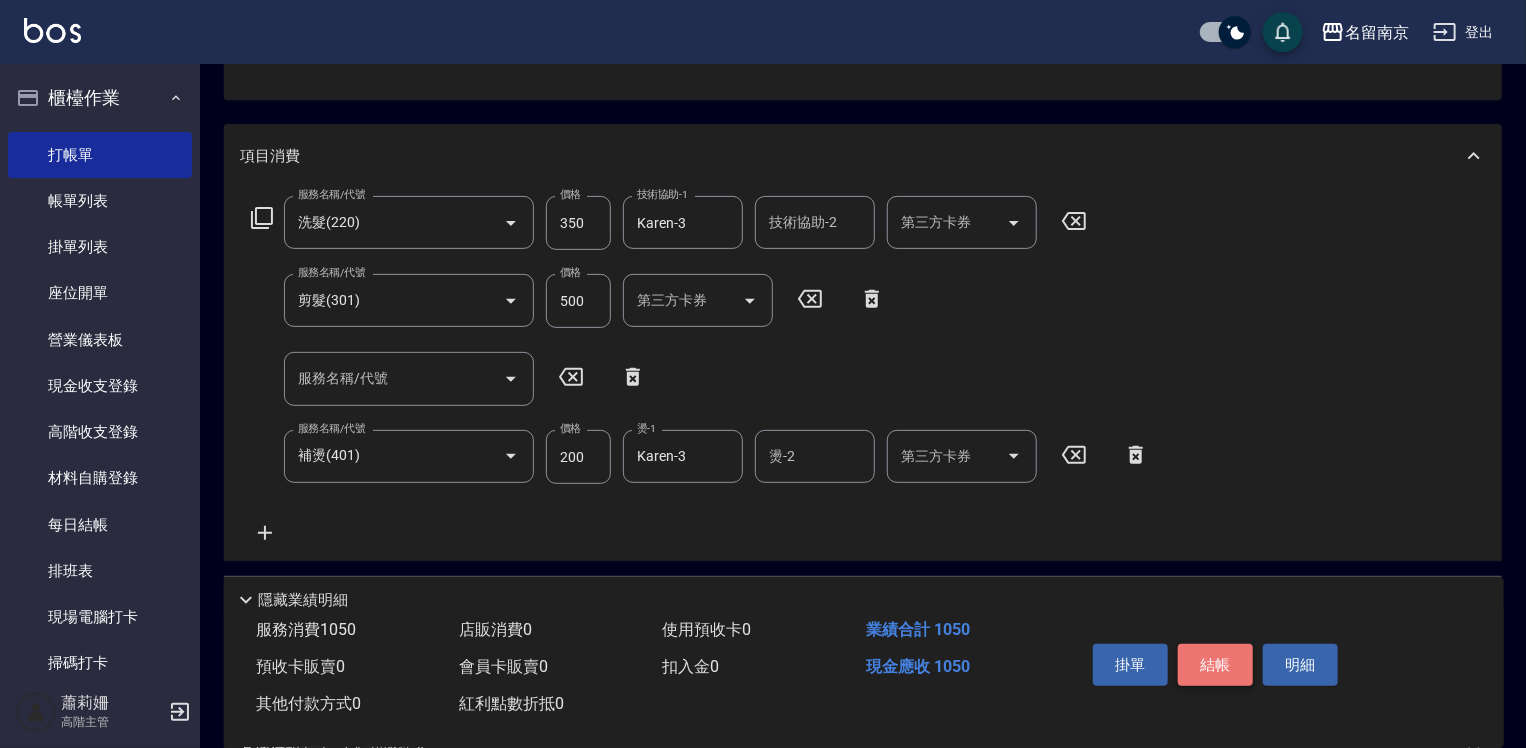 click on "結帳" at bounding box center (1215, 665) 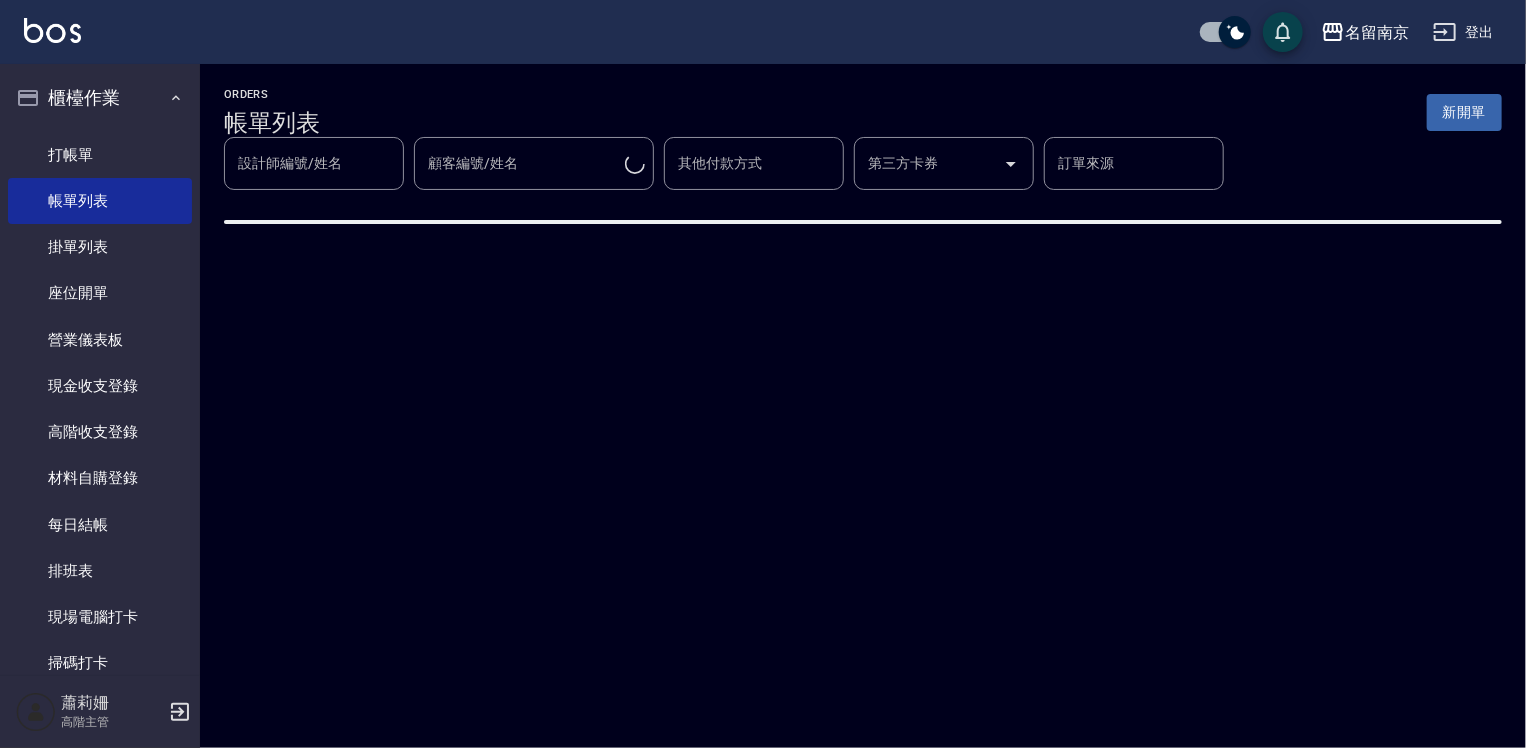 scroll, scrollTop: 0, scrollLeft: 0, axis: both 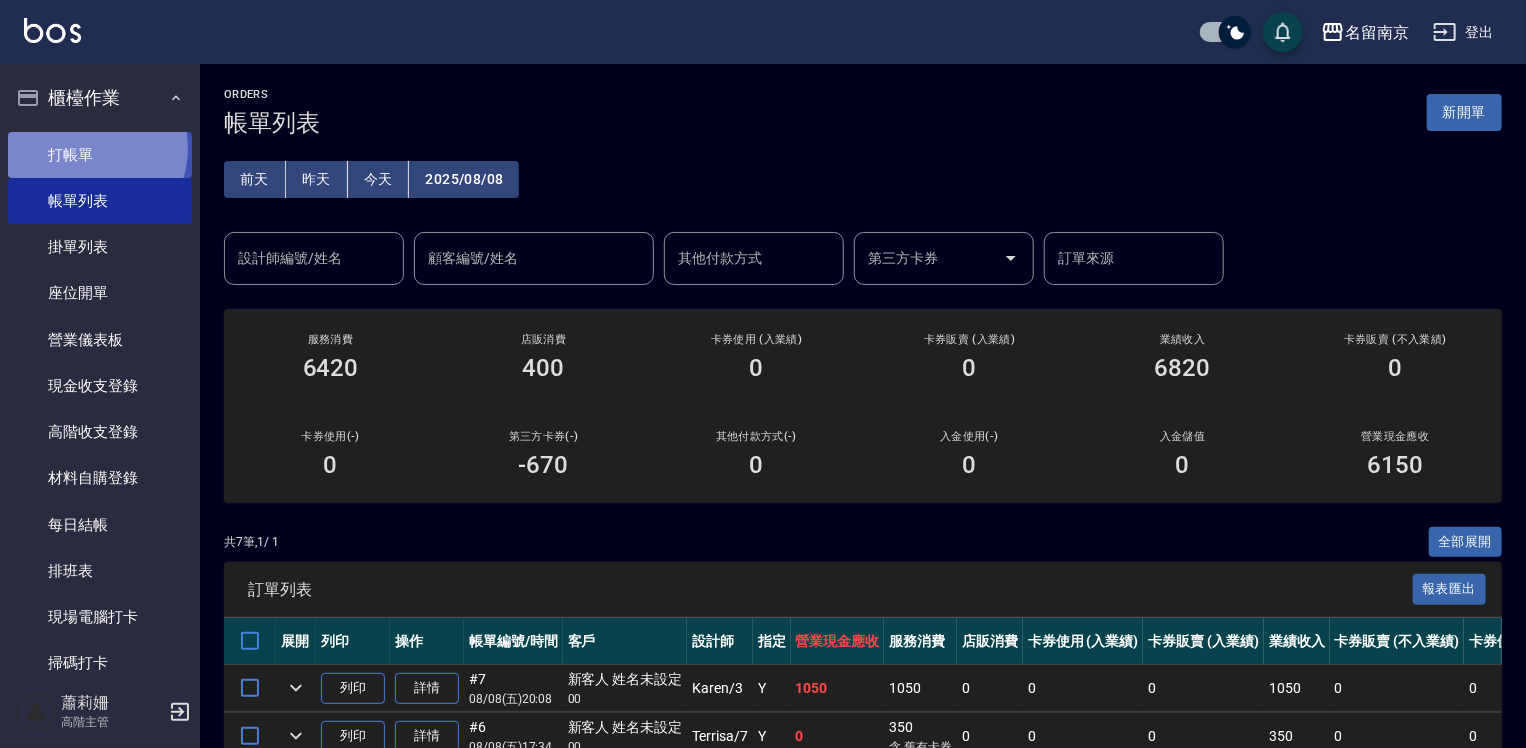 click on "打帳單" at bounding box center (100, 155) 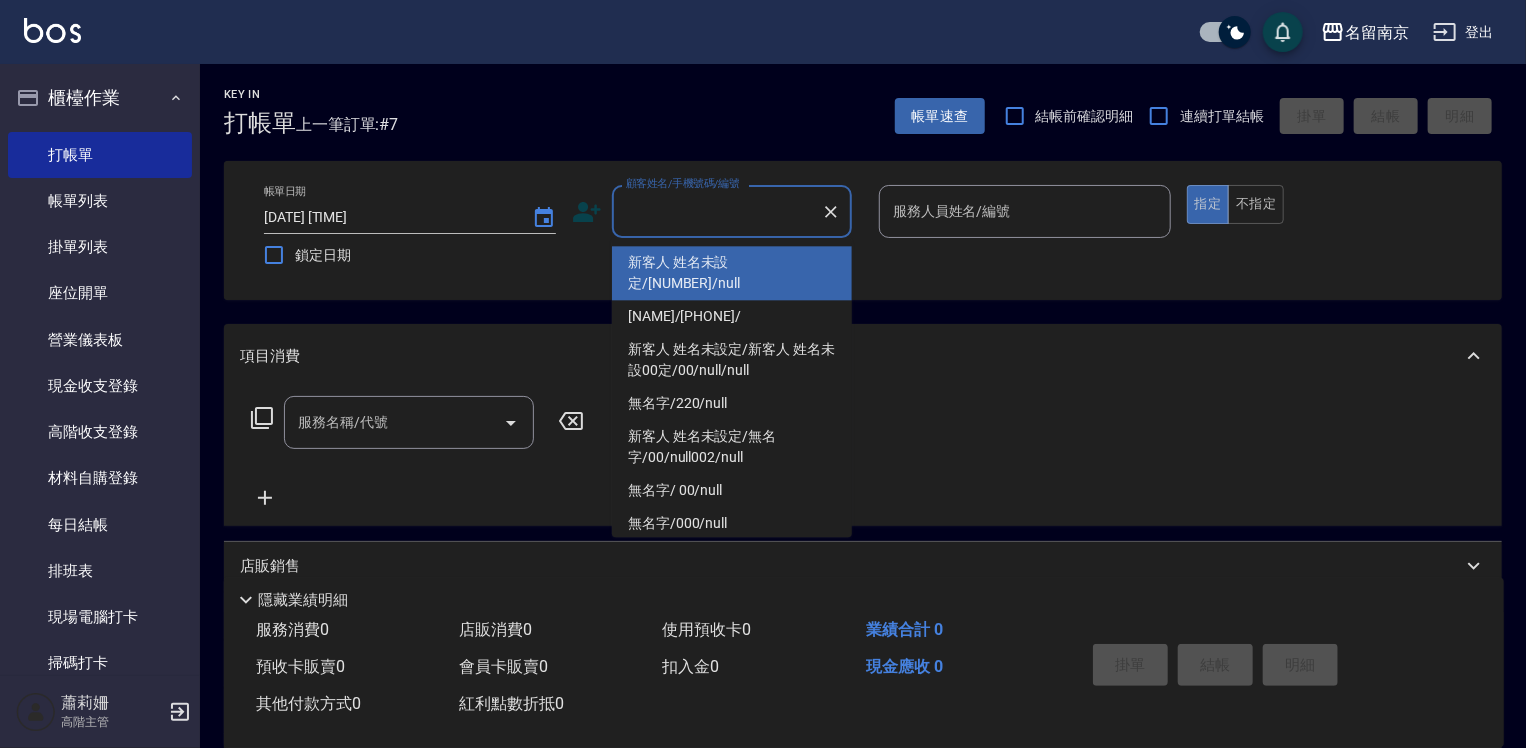click on "顧客姓名/手機號碼/編號" at bounding box center (717, 211) 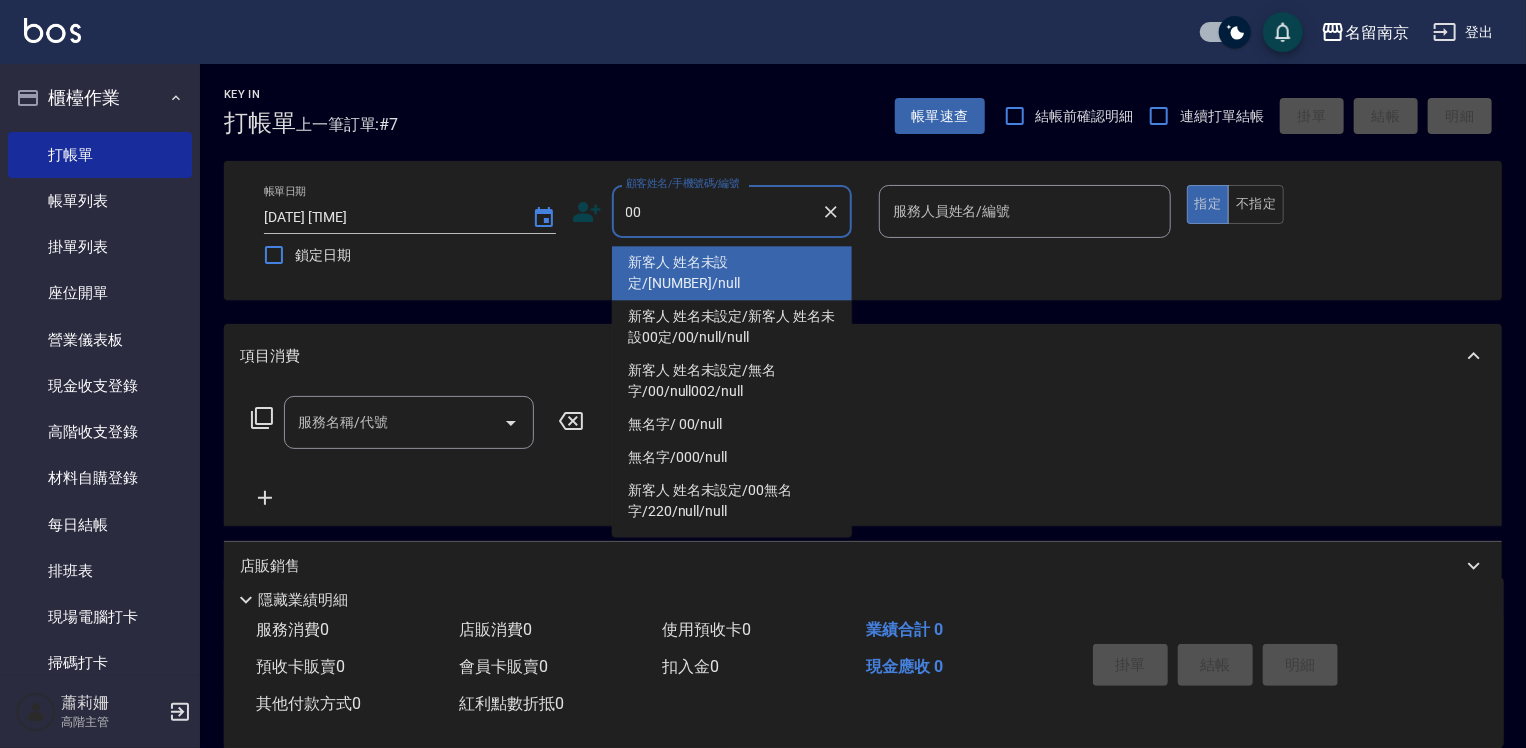 type on "新客人 姓名未設定/00/null" 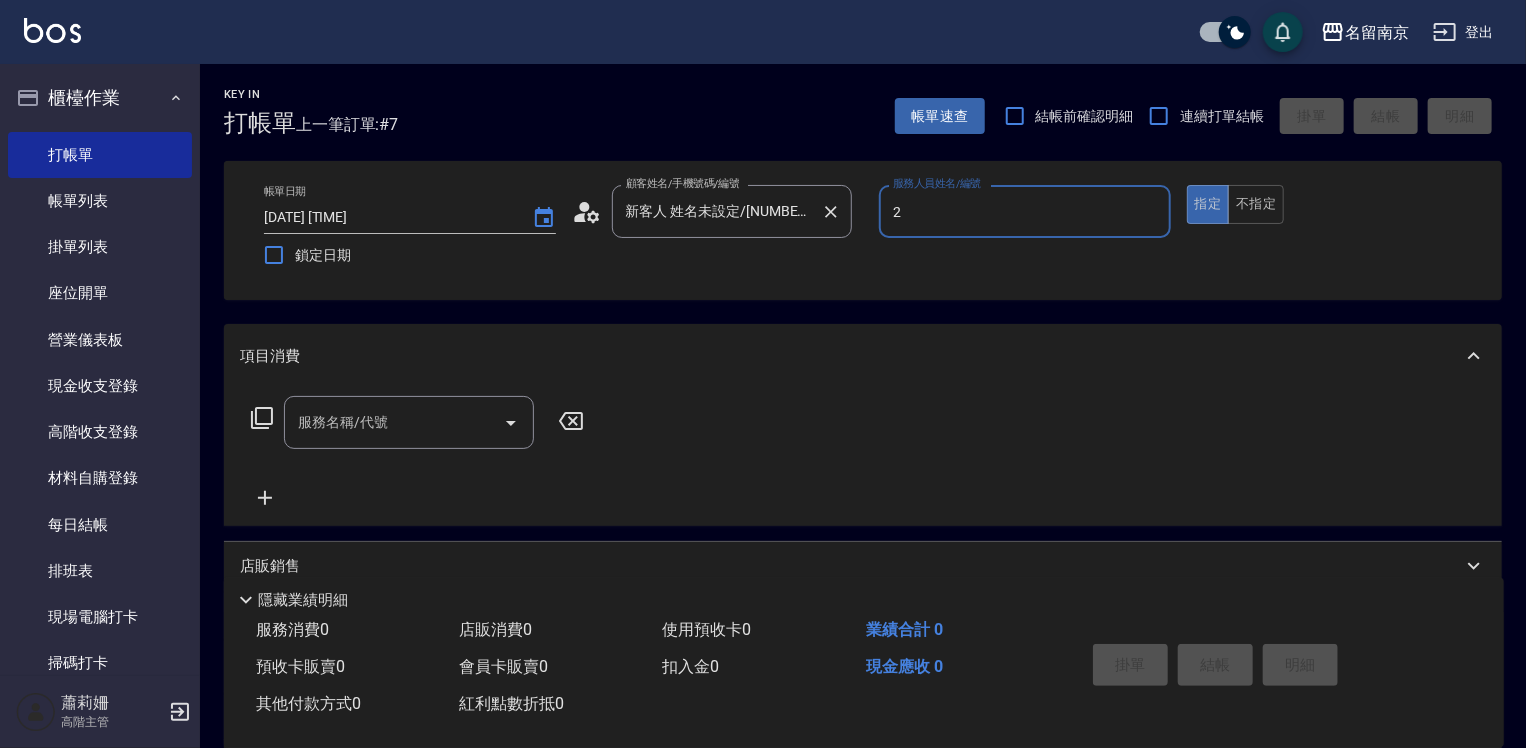 type on "Jenny-2" 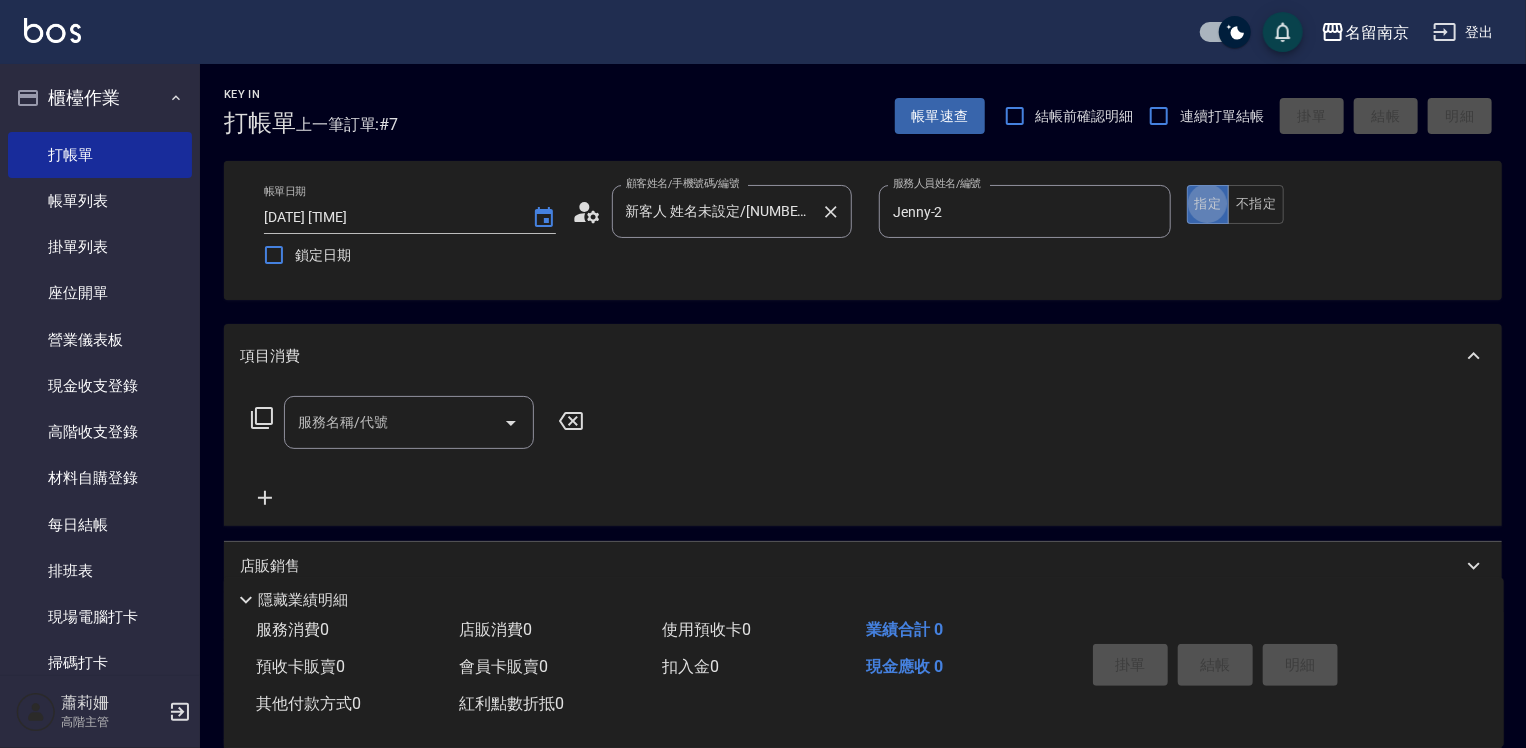 type on "true" 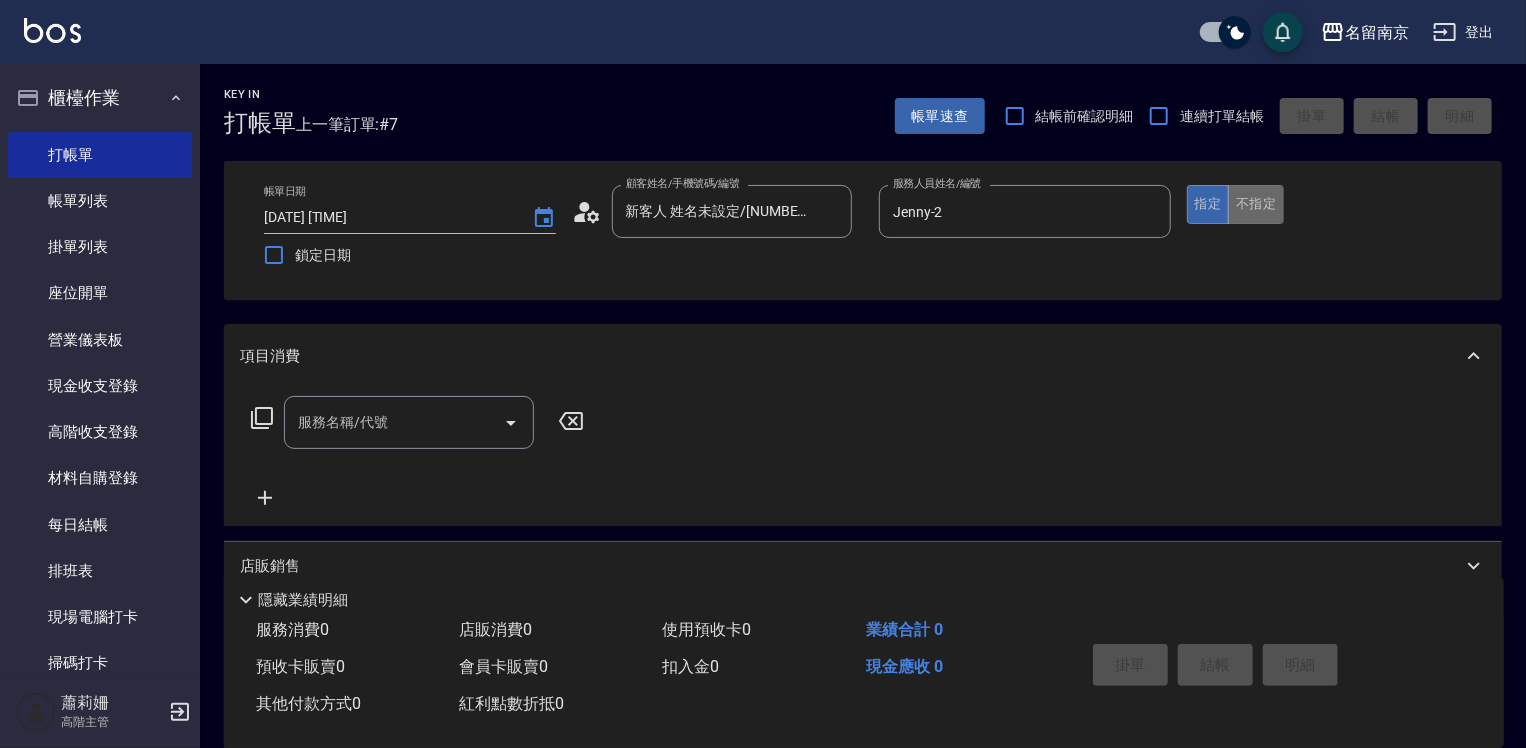 click on "不指定" at bounding box center (1256, 204) 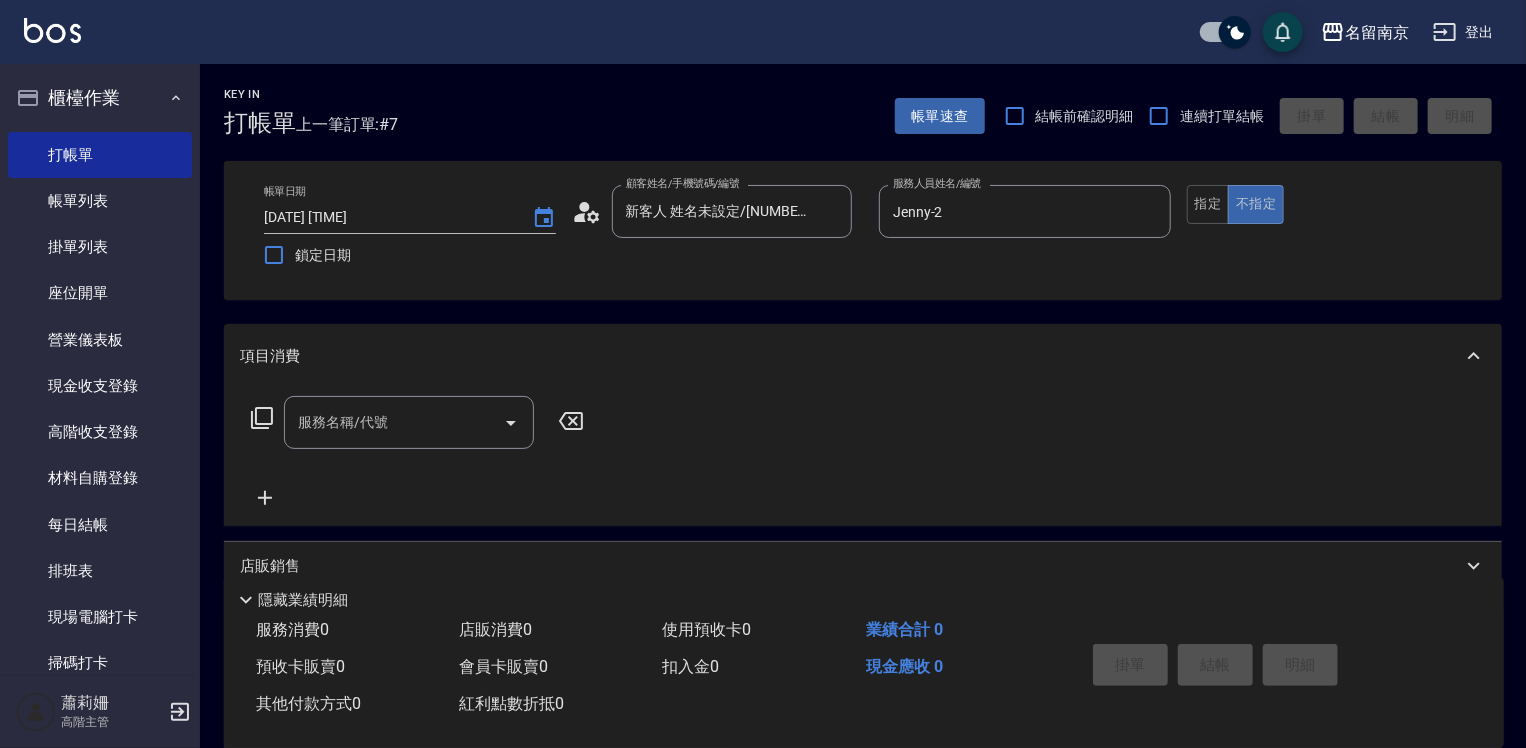 drag, startPoint x: 392, startPoint y: 432, endPoint x: 908, endPoint y: 253, distance: 546.1657 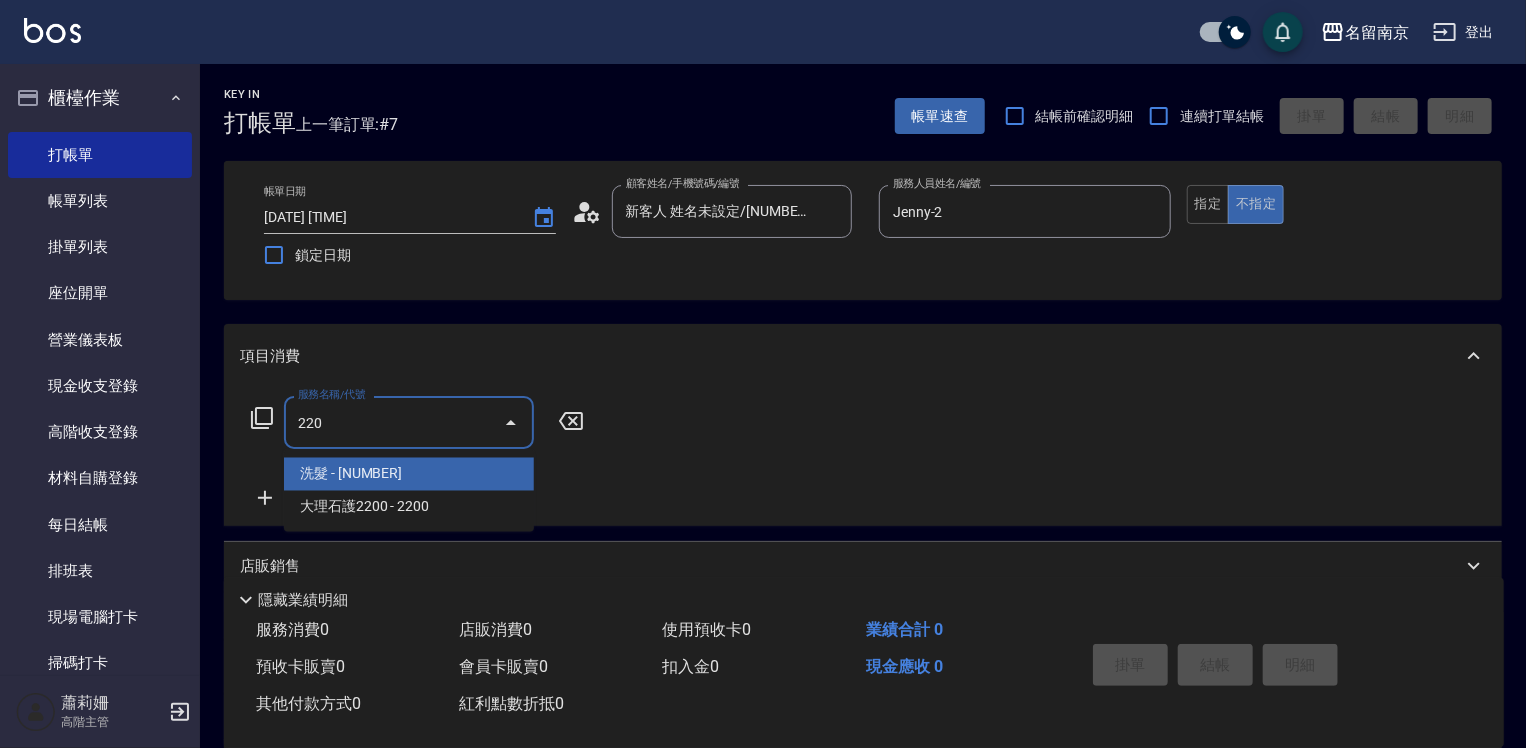 type on "洗髮(220)" 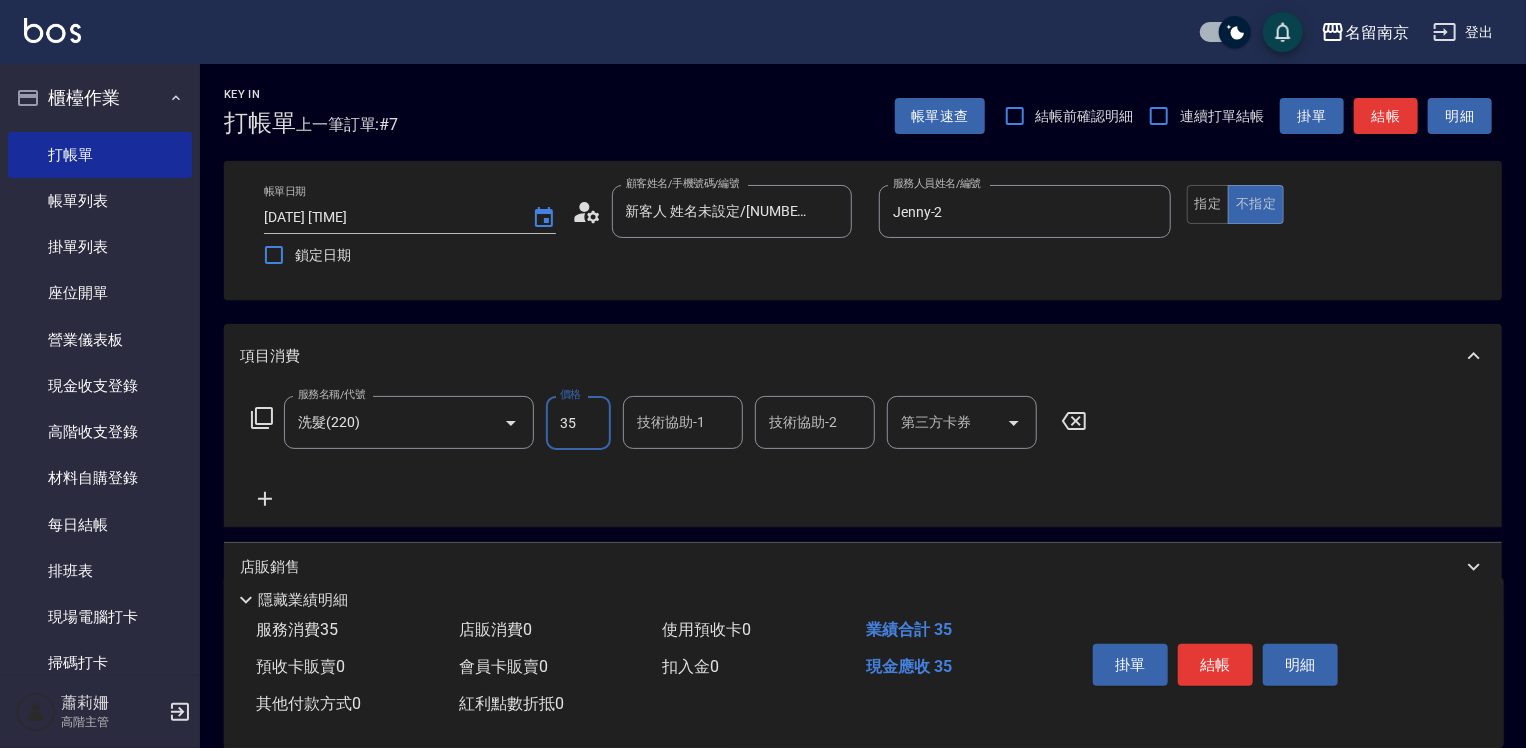 type on "350" 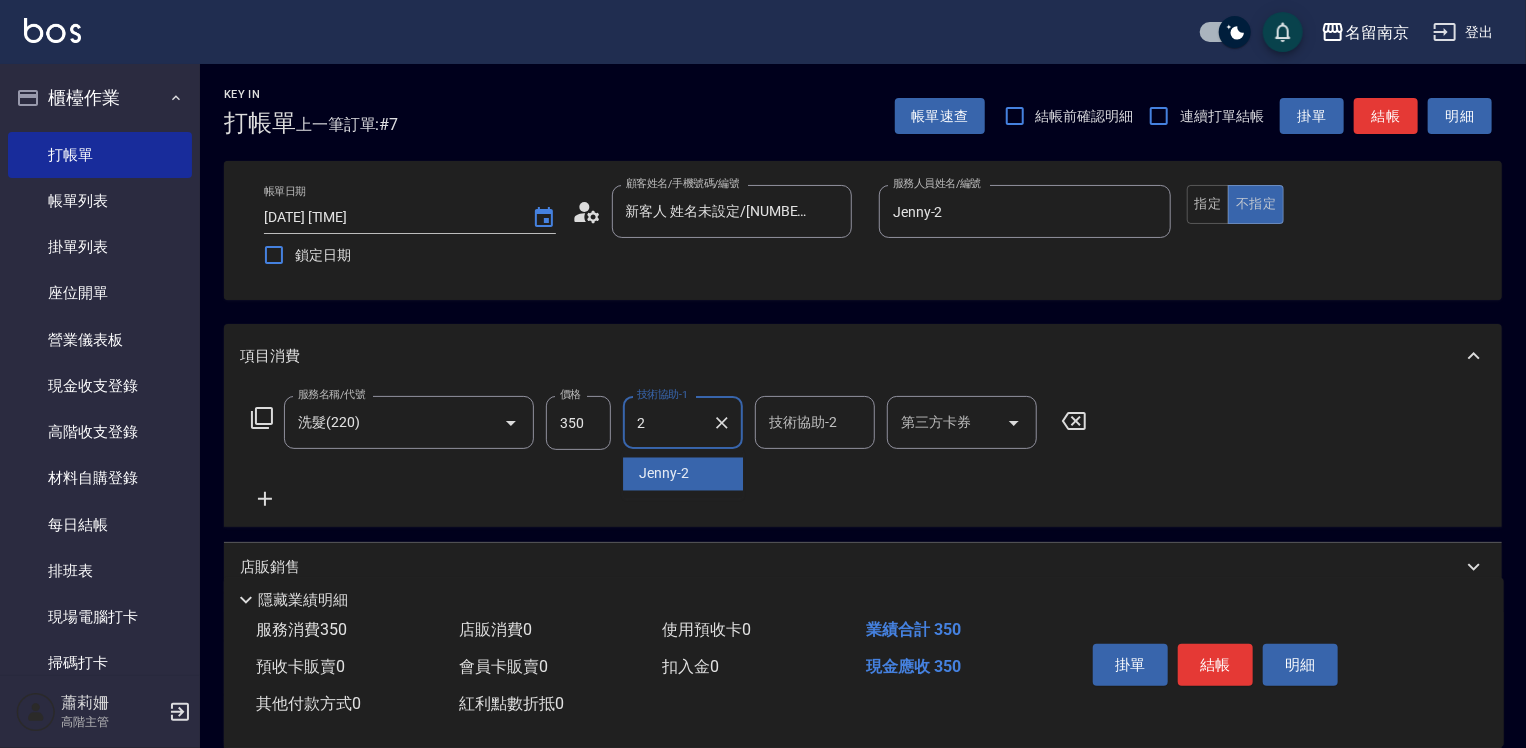 type on "Jenny-2" 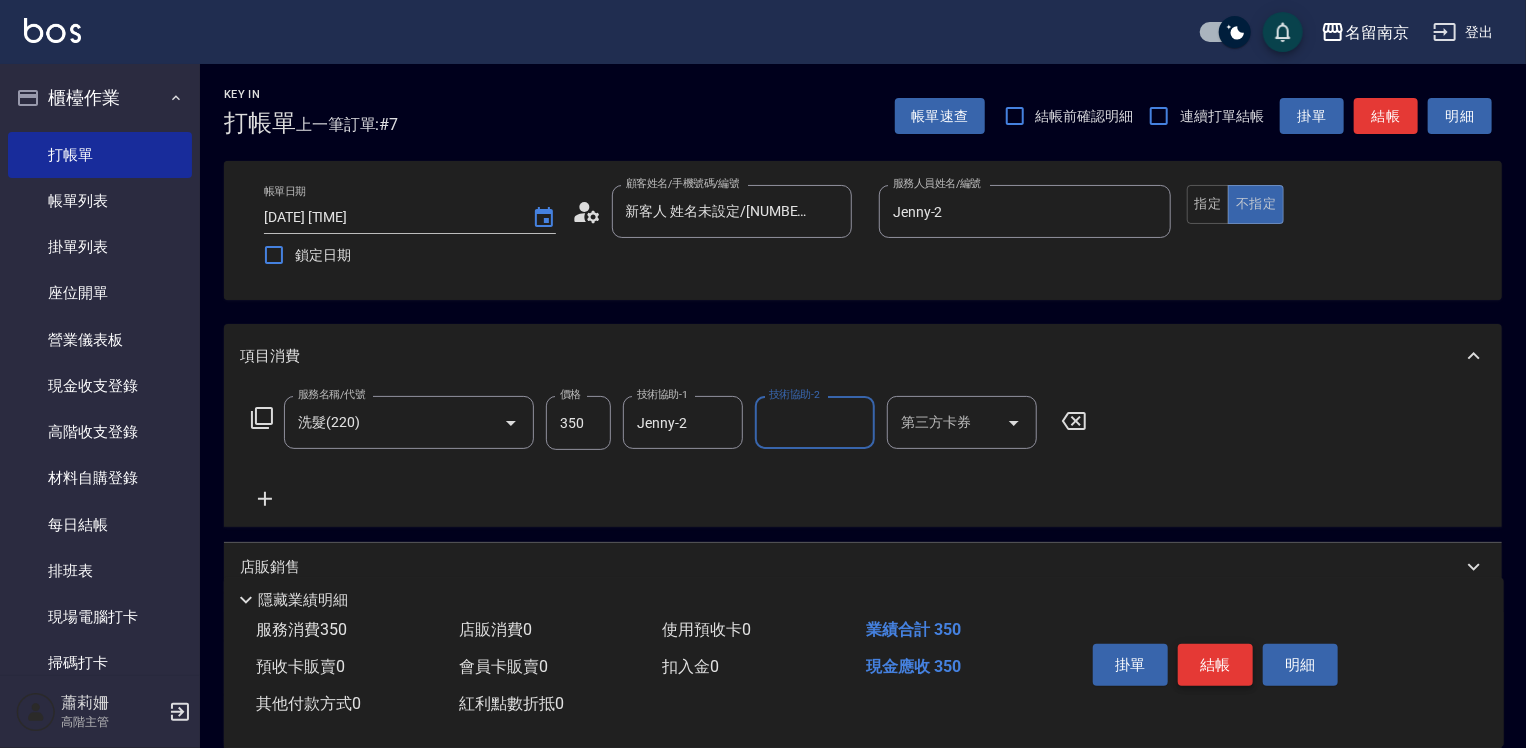 click on "結帳" at bounding box center (1215, 665) 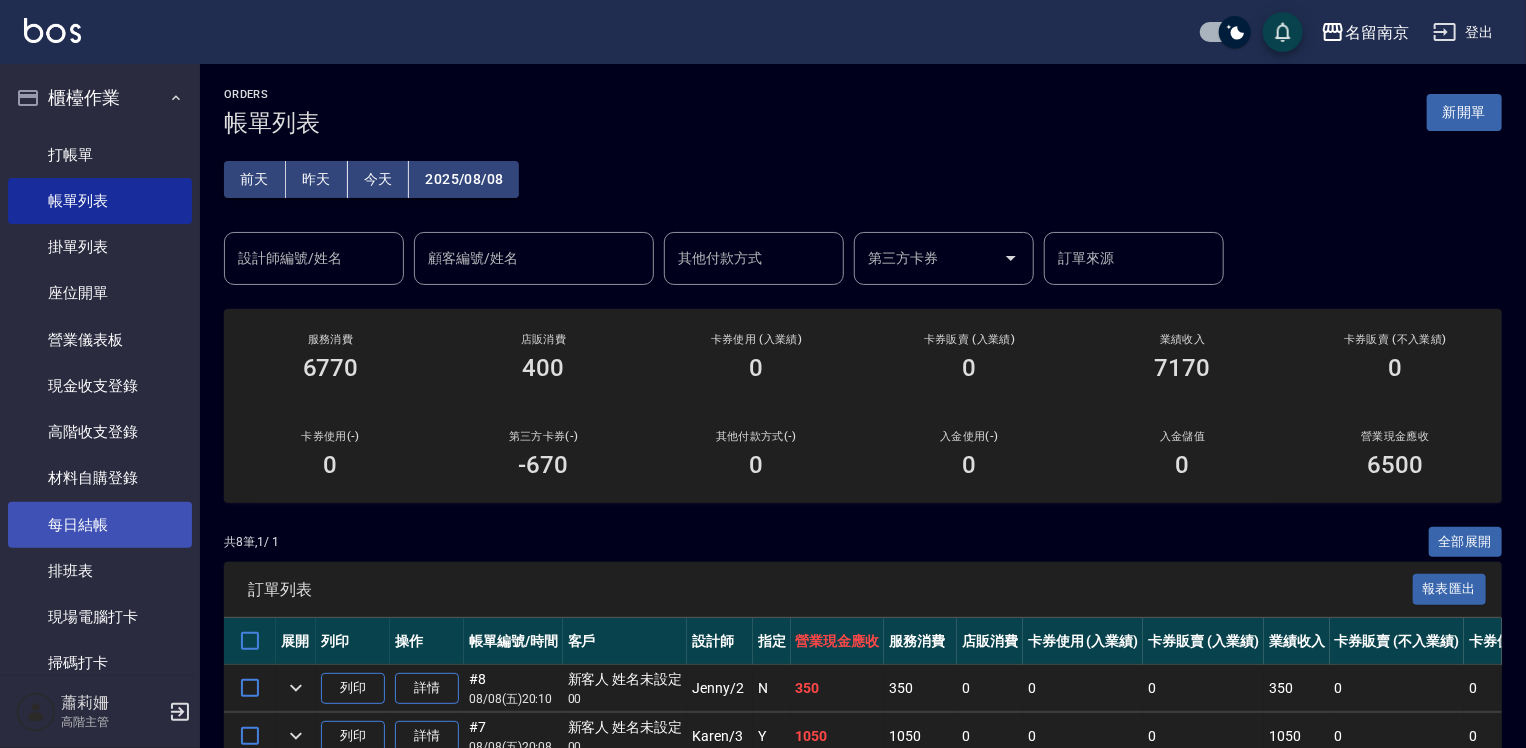 click on "每日結帳" at bounding box center (100, 525) 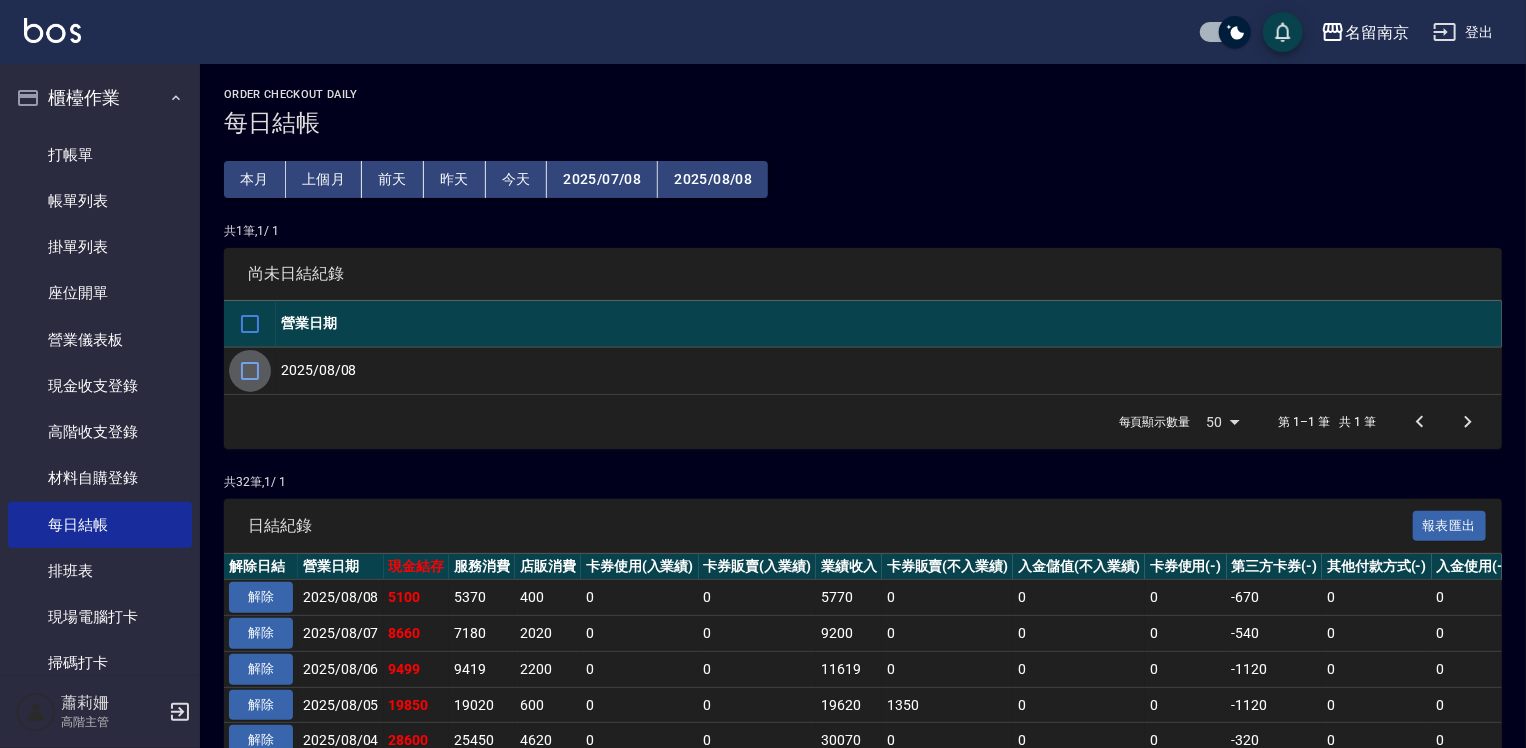 click at bounding box center (250, 371) 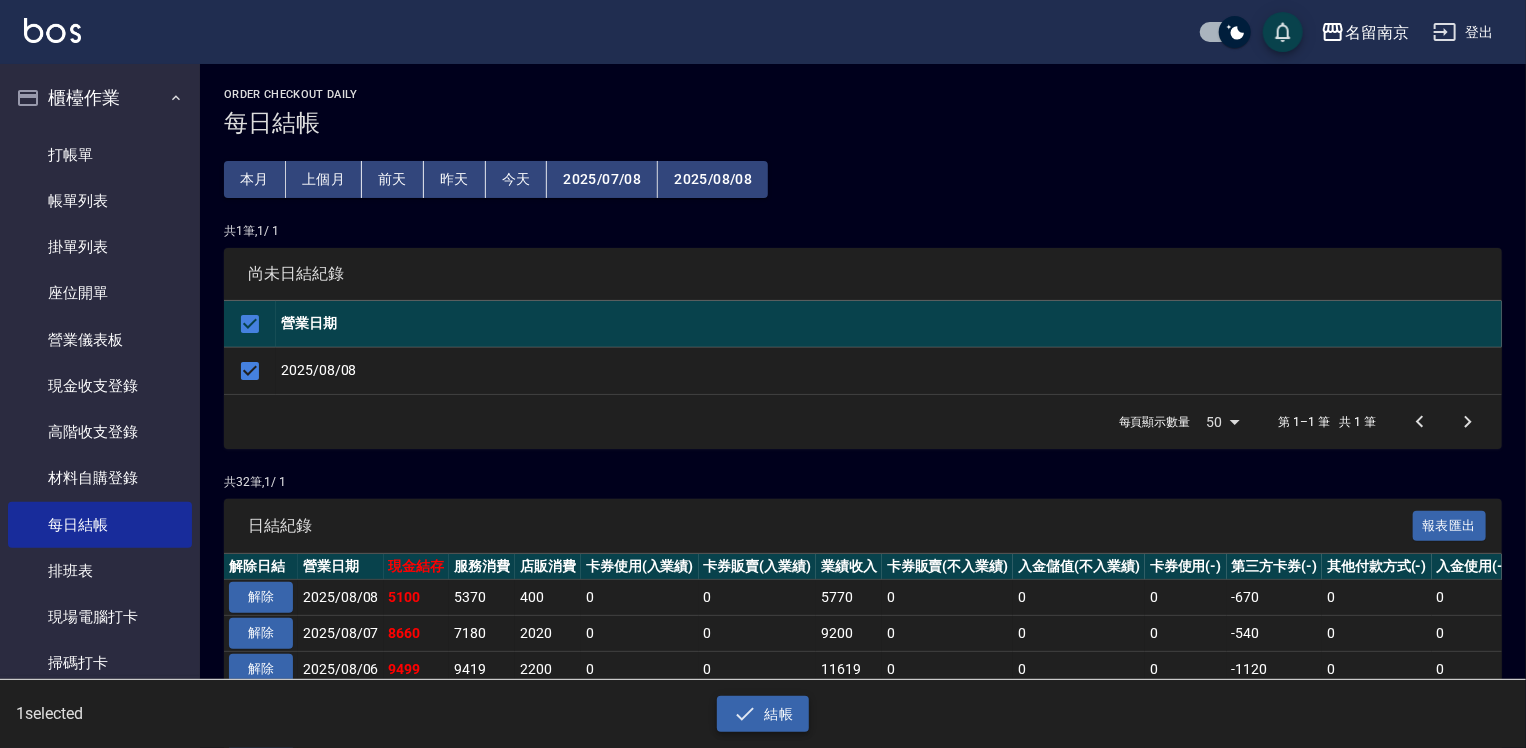 click on "結帳" at bounding box center (763, 714) 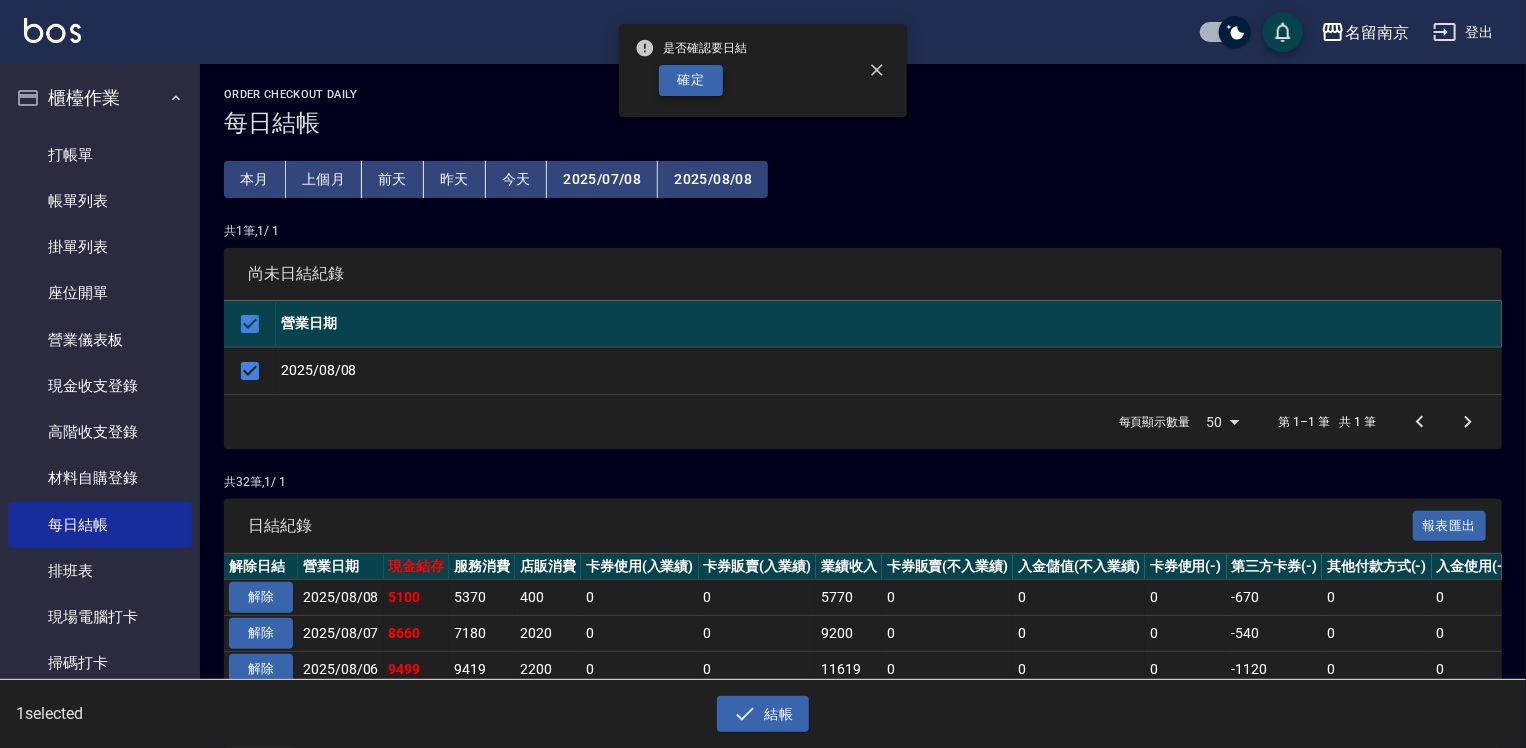 click on "確定" at bounding box center [691, 80] 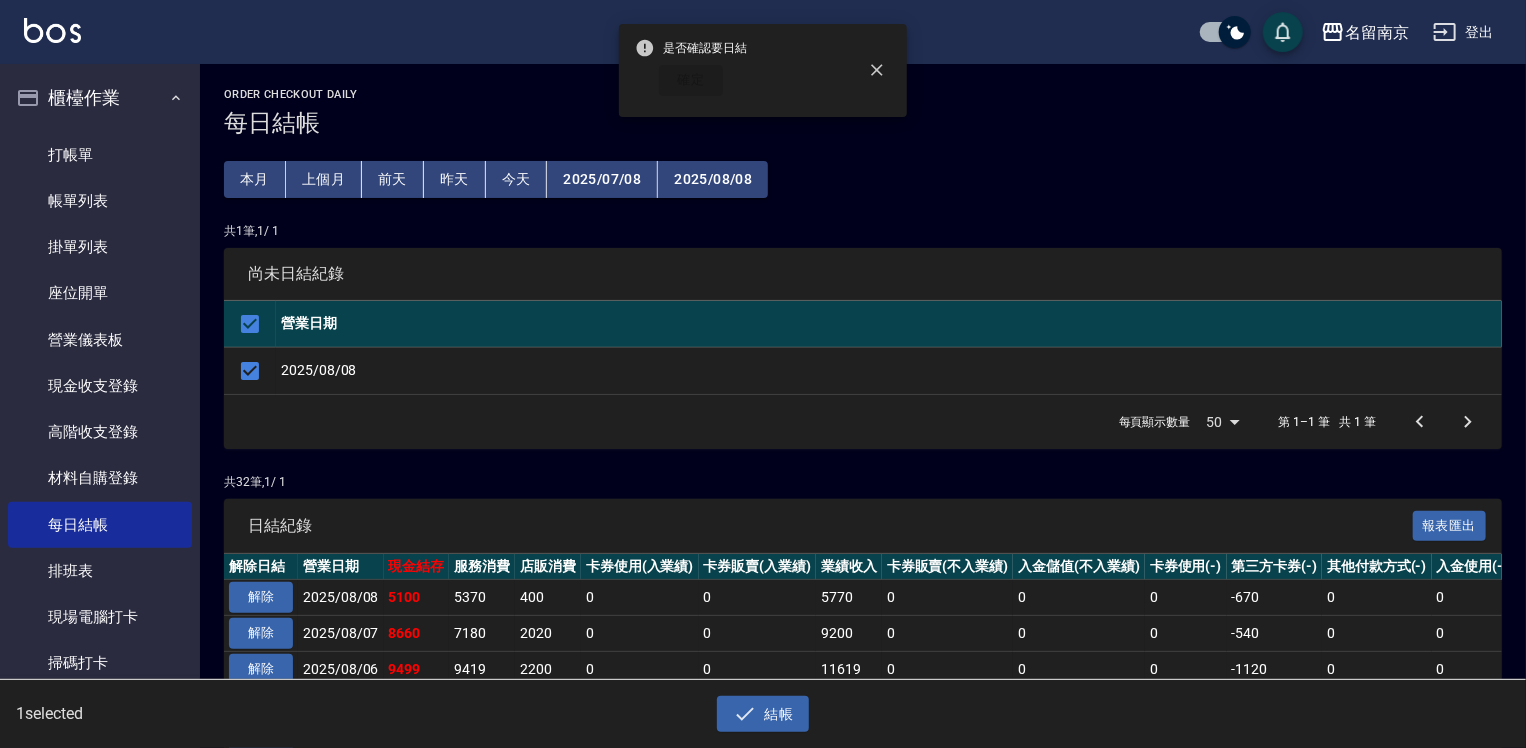 checkbox on "false" 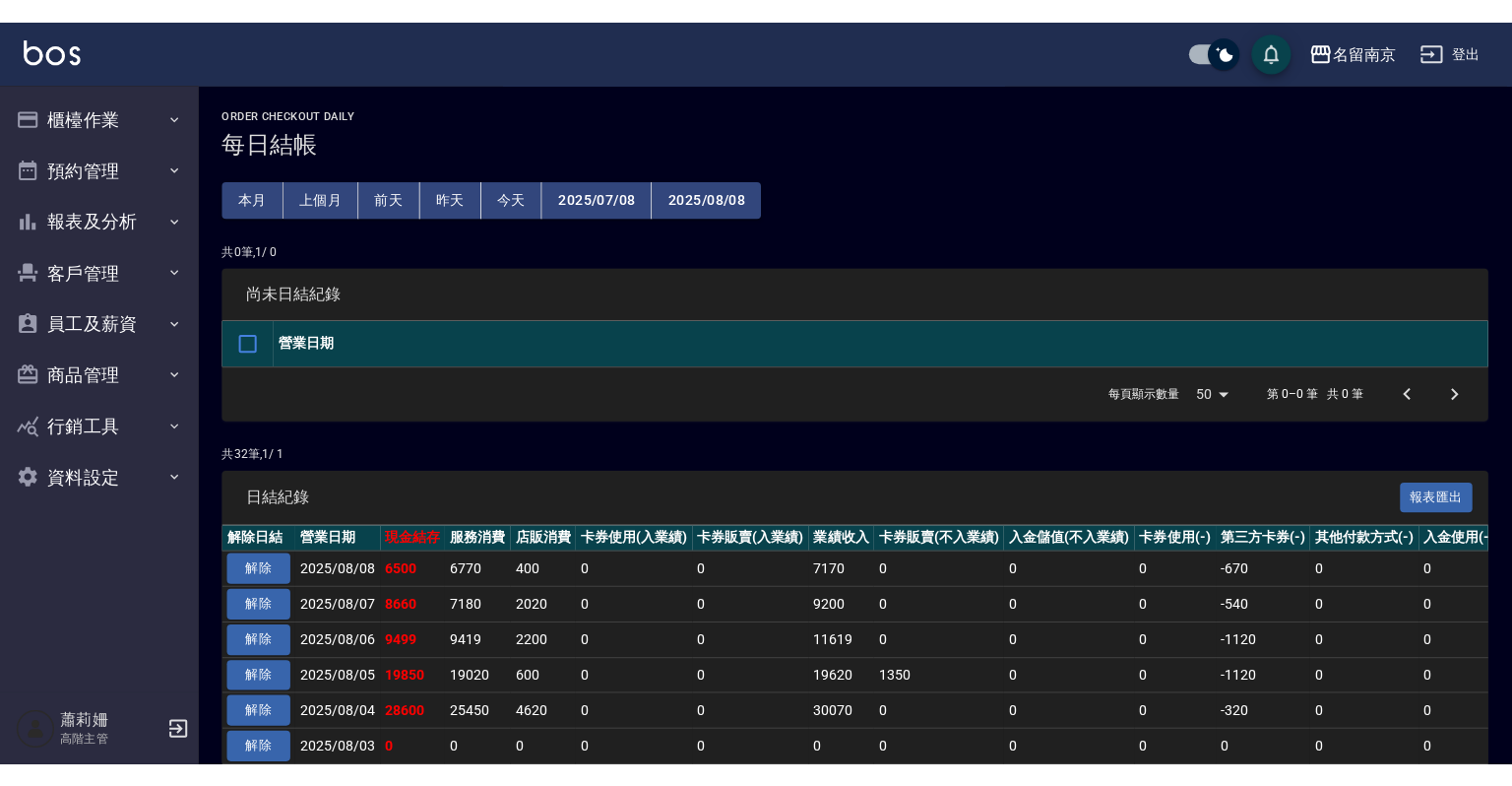scroll, scrollTop: 0, scrollLeft: 0, axis: both 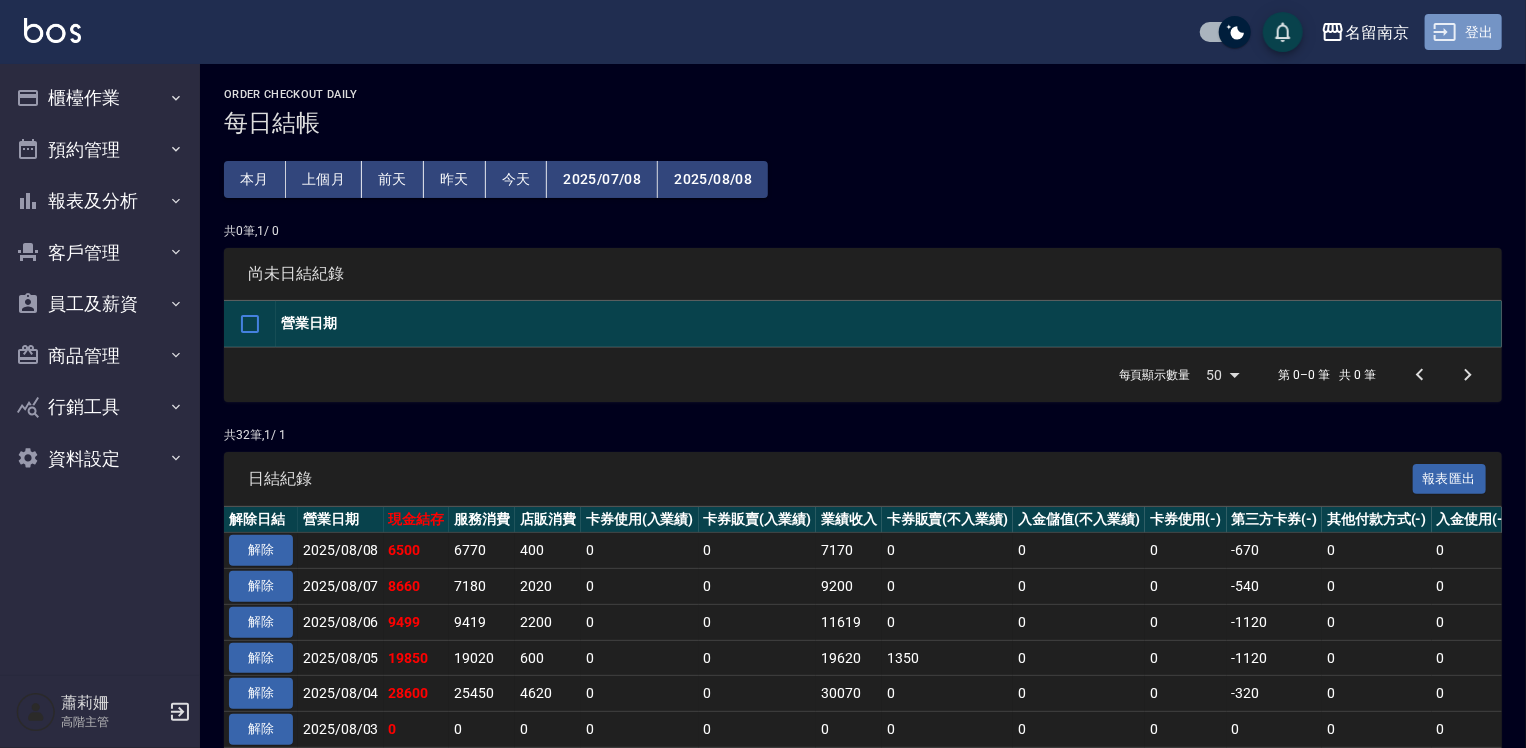 click on "登出" at bounding box center [1463, 32] 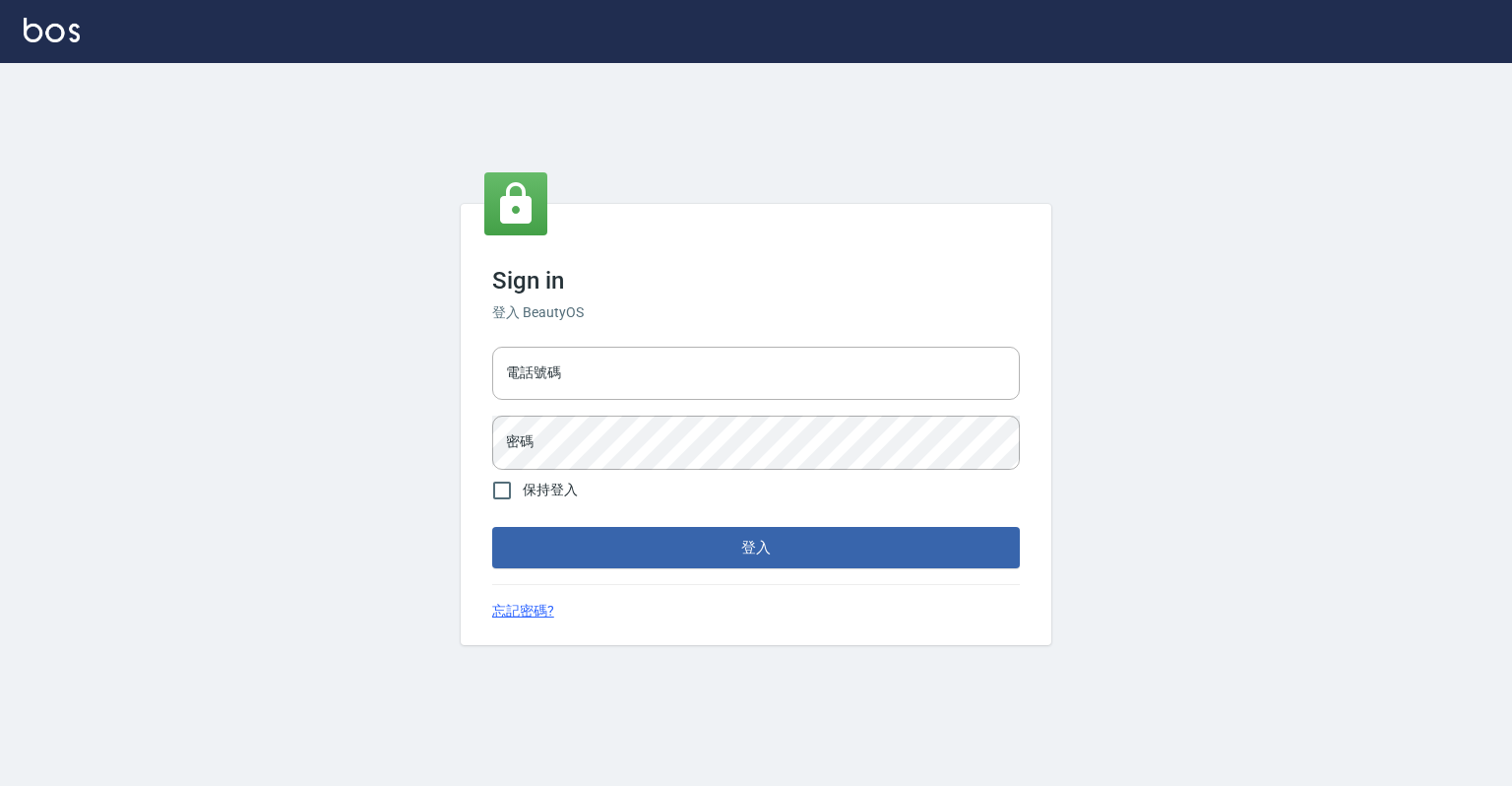 scroll, scrollTop: 0, scrollLeft: 0, axis: both 